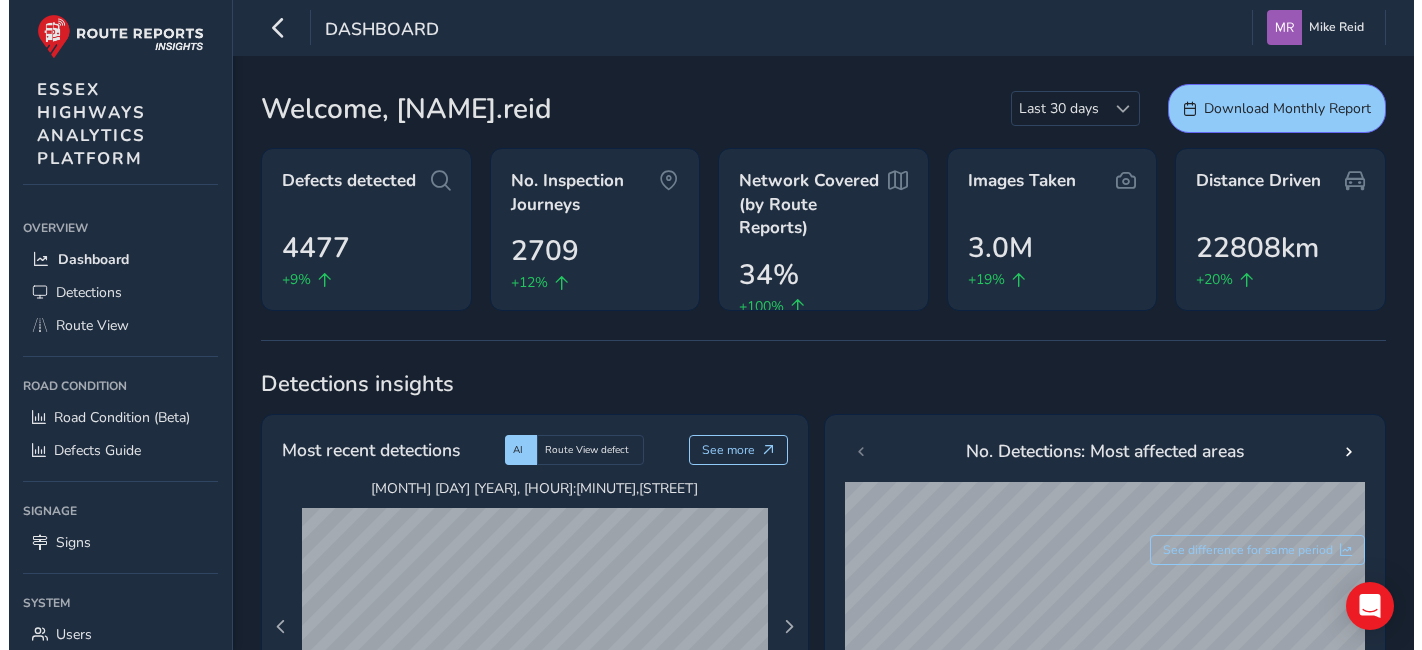 scroll, scrollTop: 0, scrollLeft: 0, axis: both 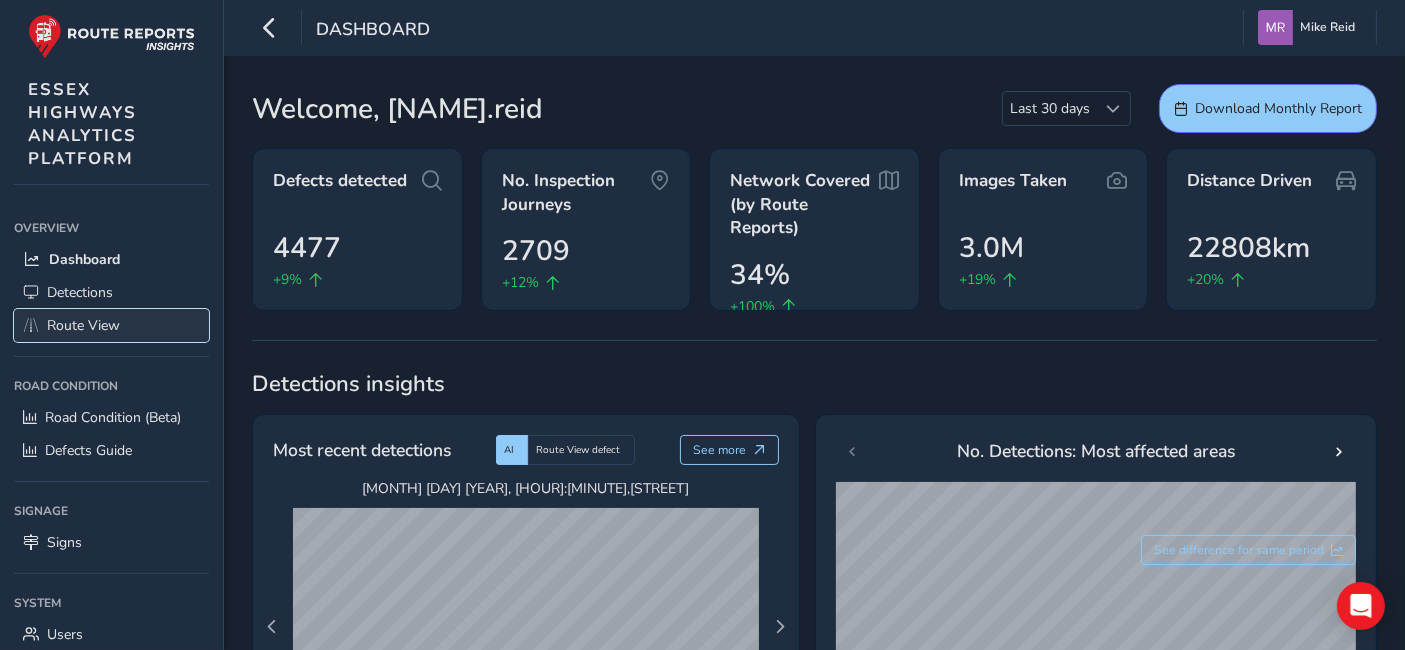 click on "Route View" at bounding box center [83, 325] 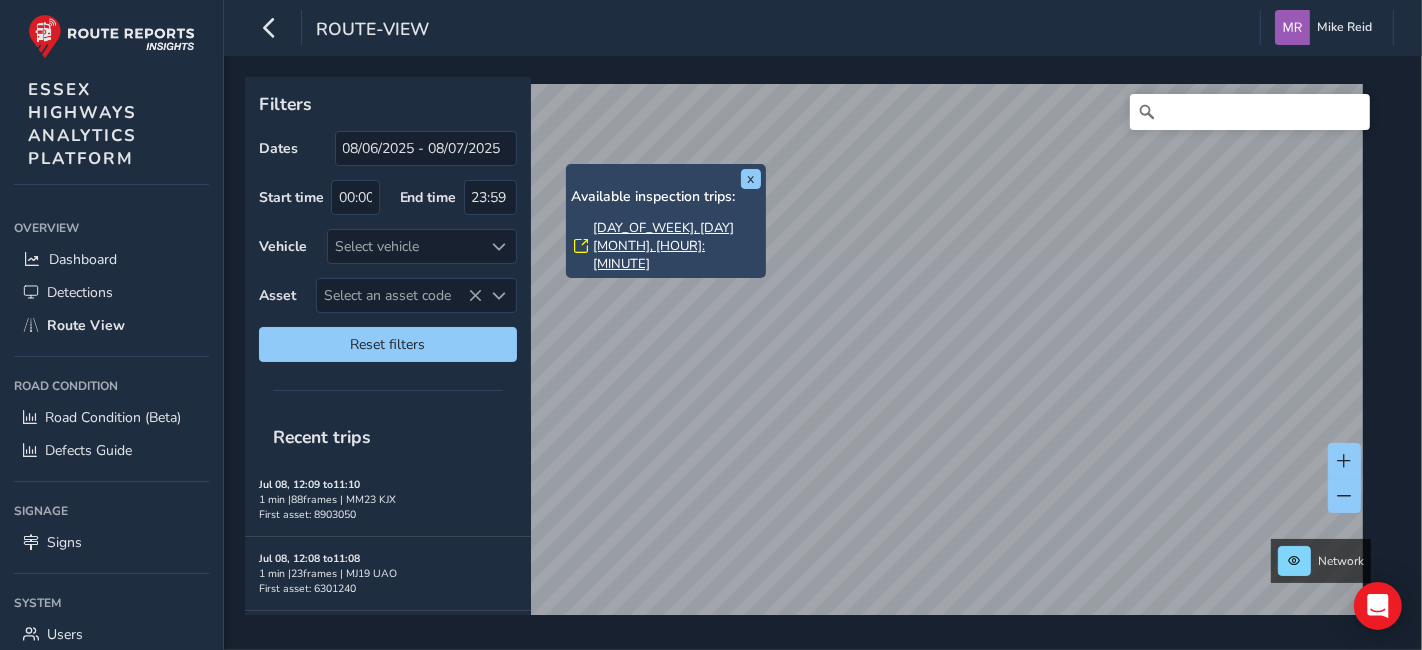 click on "[DAY_OF_WEEK], [DAY] [MONTH], [HOUR]:[MINUTE]" at bounding box center (677, 246) 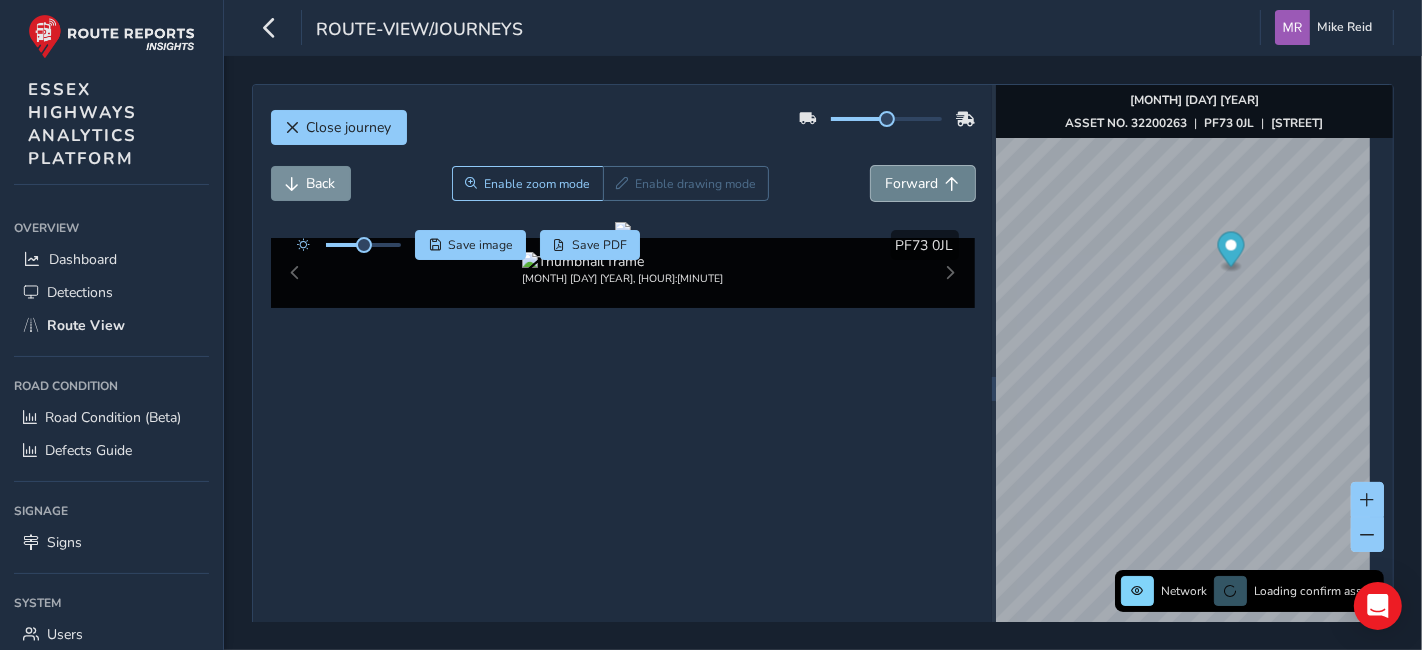 click on "Forward" at bounding box center [912, 183] 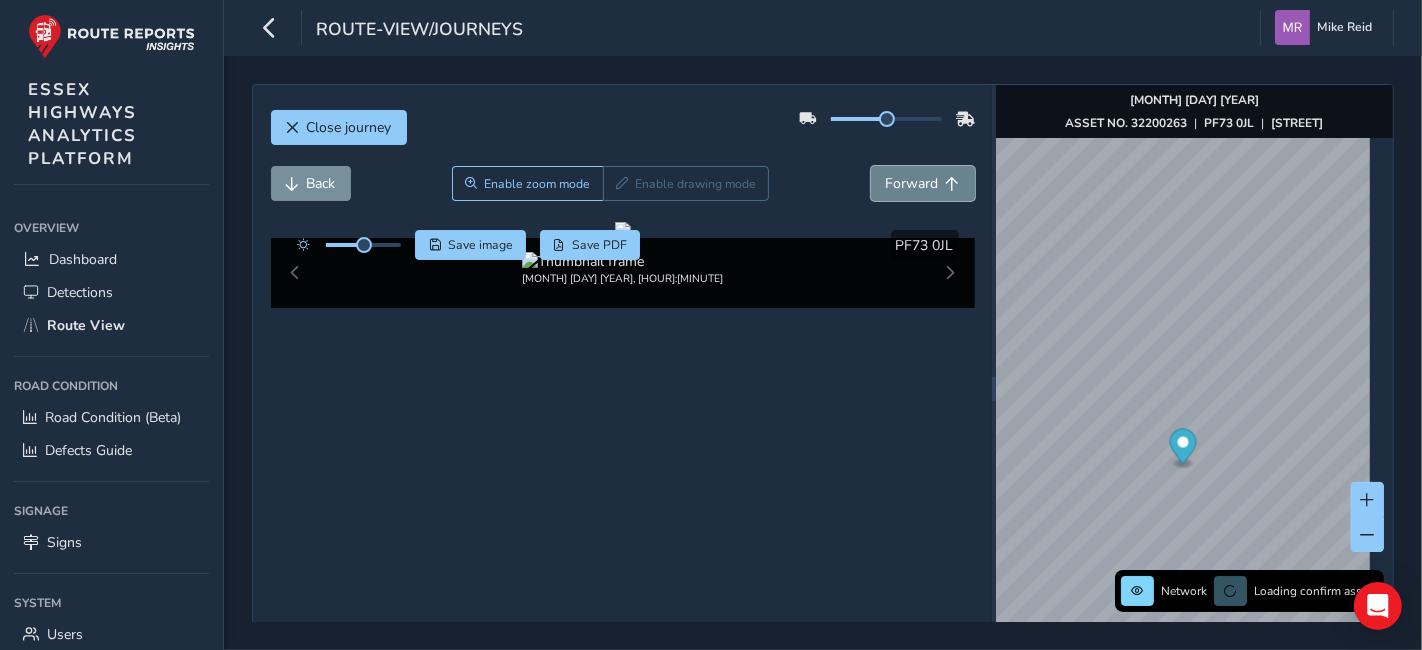 click on "Forward" at bounding box center (912, 183) 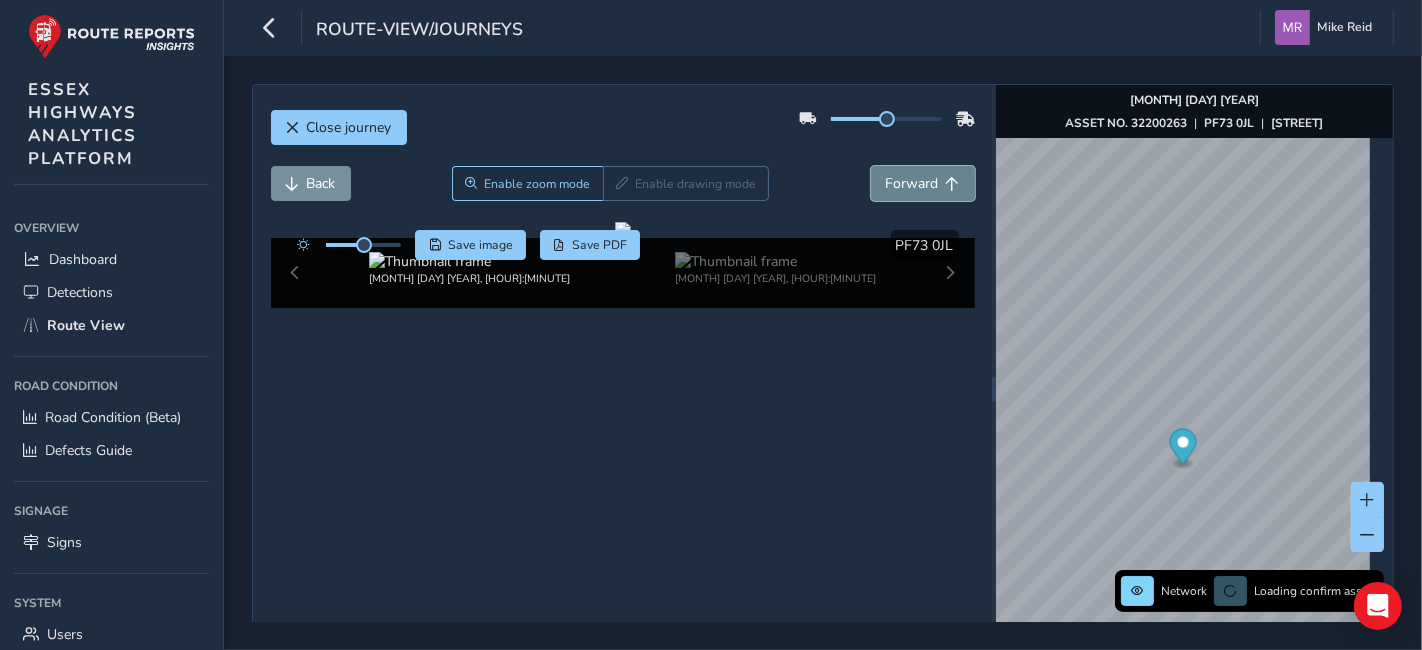 click on "Forward" at bounding box center [912, 183] 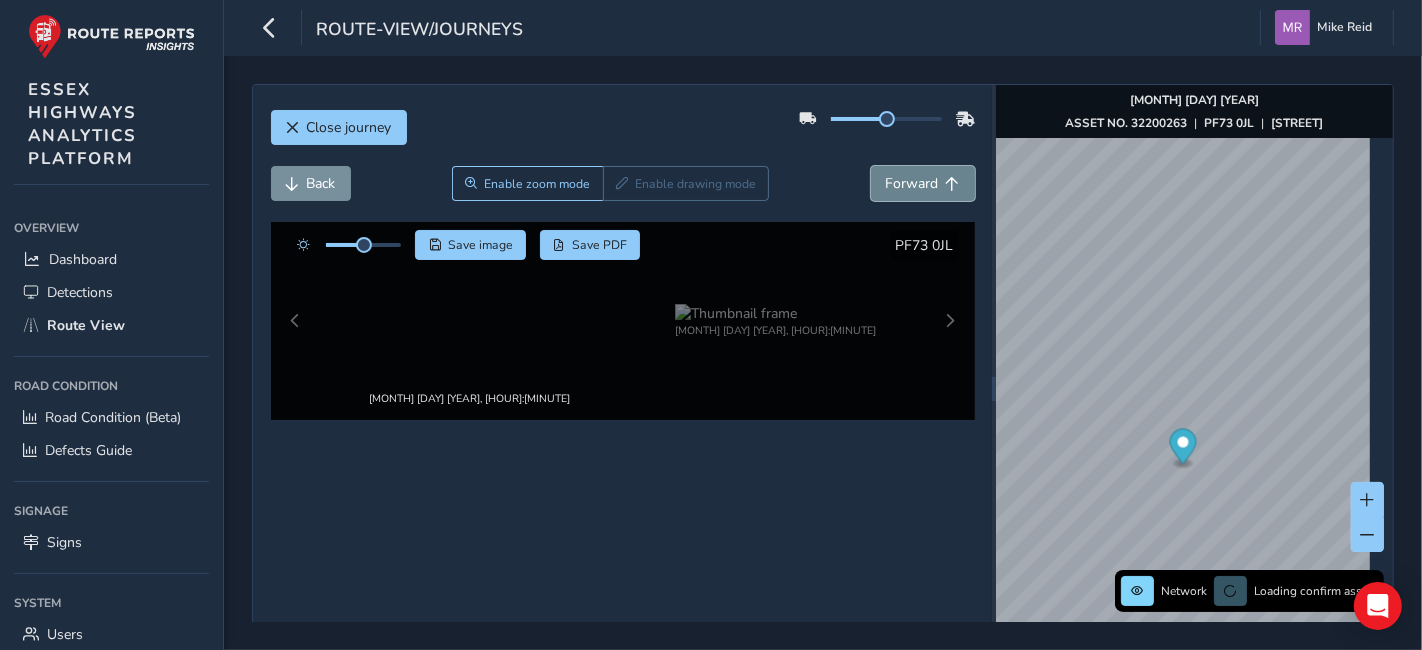 click on "Forward" at bounding box center [912, 183] 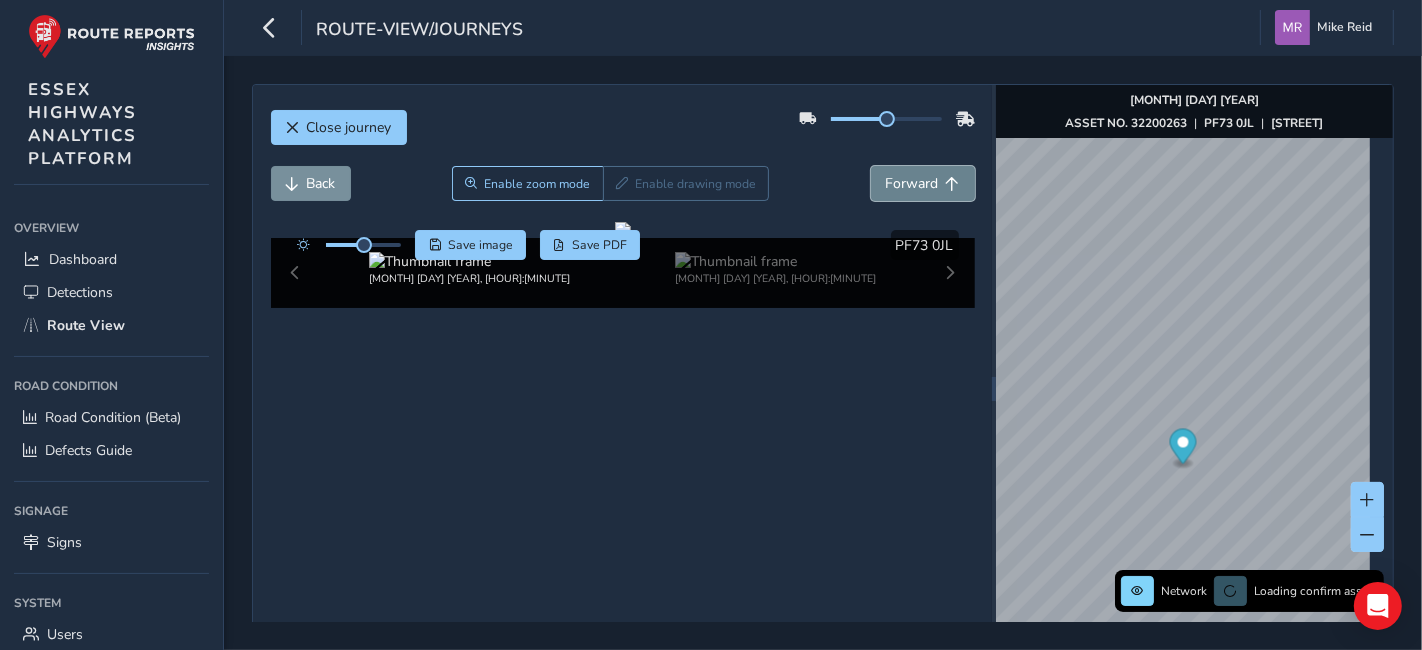 click on "Forward" at bounding box center (912, 183) 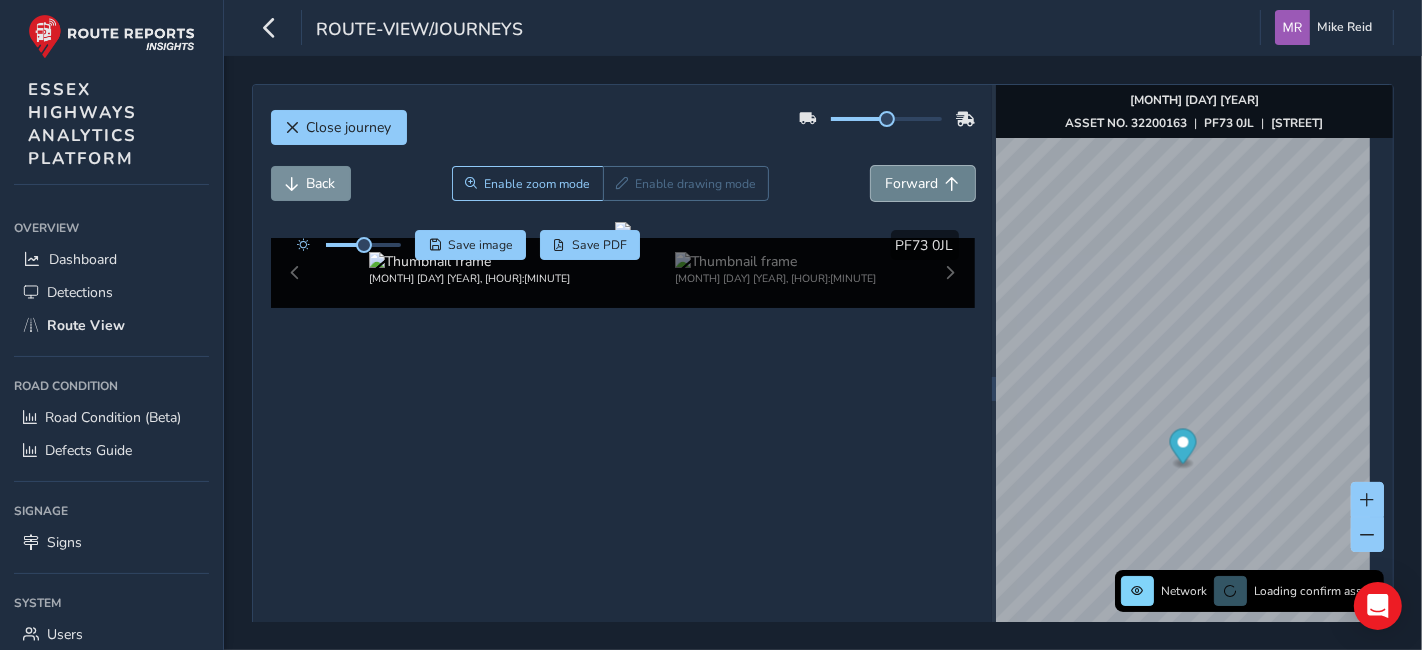 click on "Forward" at bounding box center (912, 183) 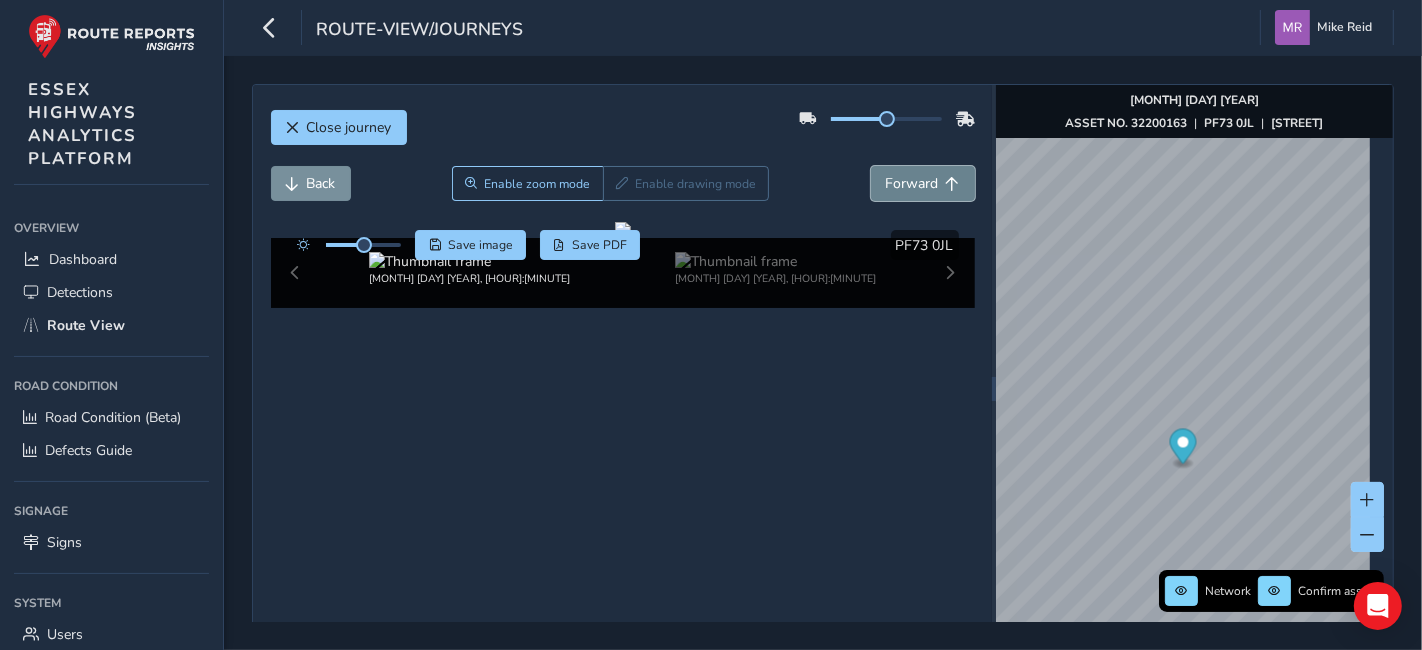 click on "Forward" at bounding box center [912, 183] 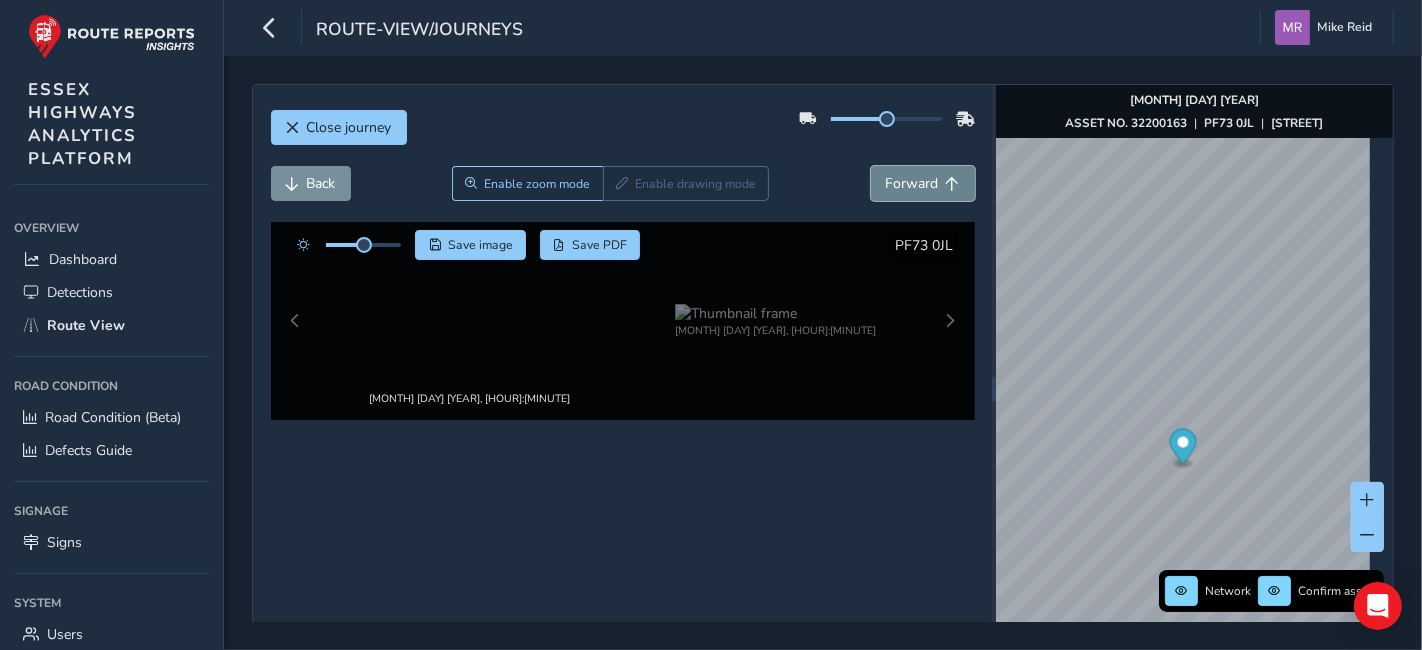click on "Forward" at bounding box center [912, 183] 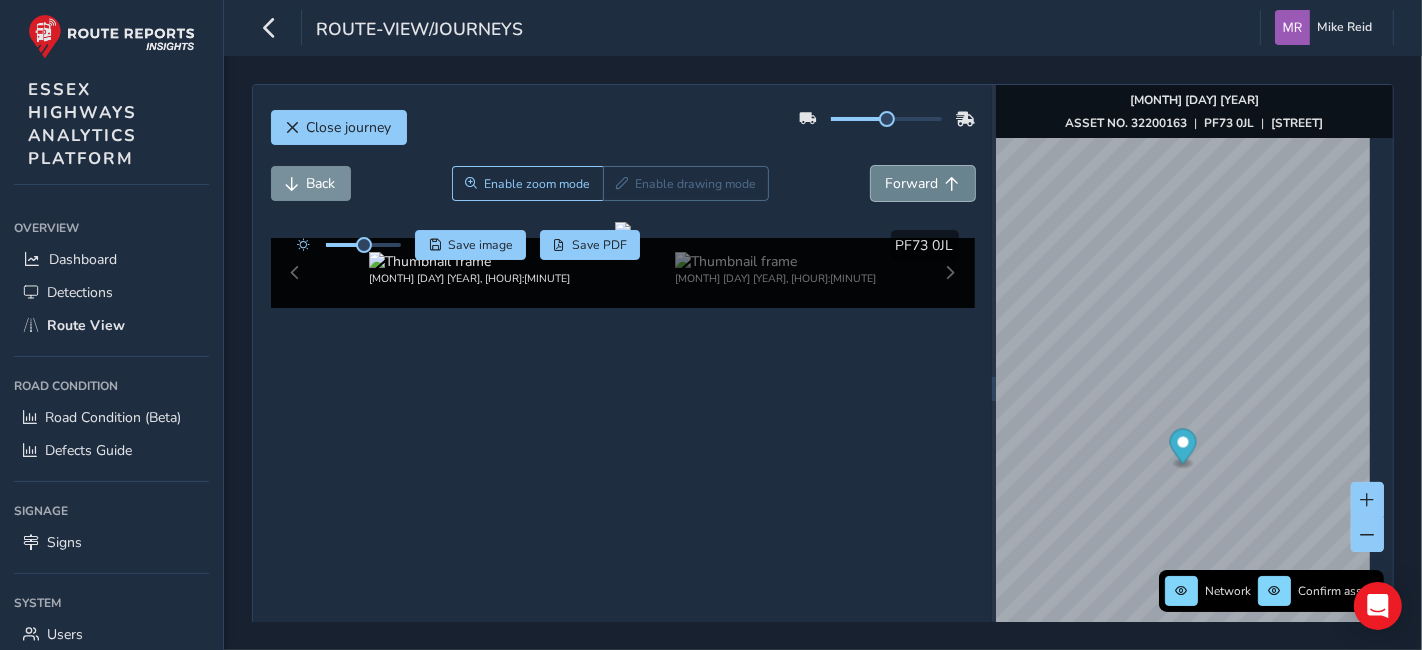 click on "Forward" at bounding box center (912, 183) 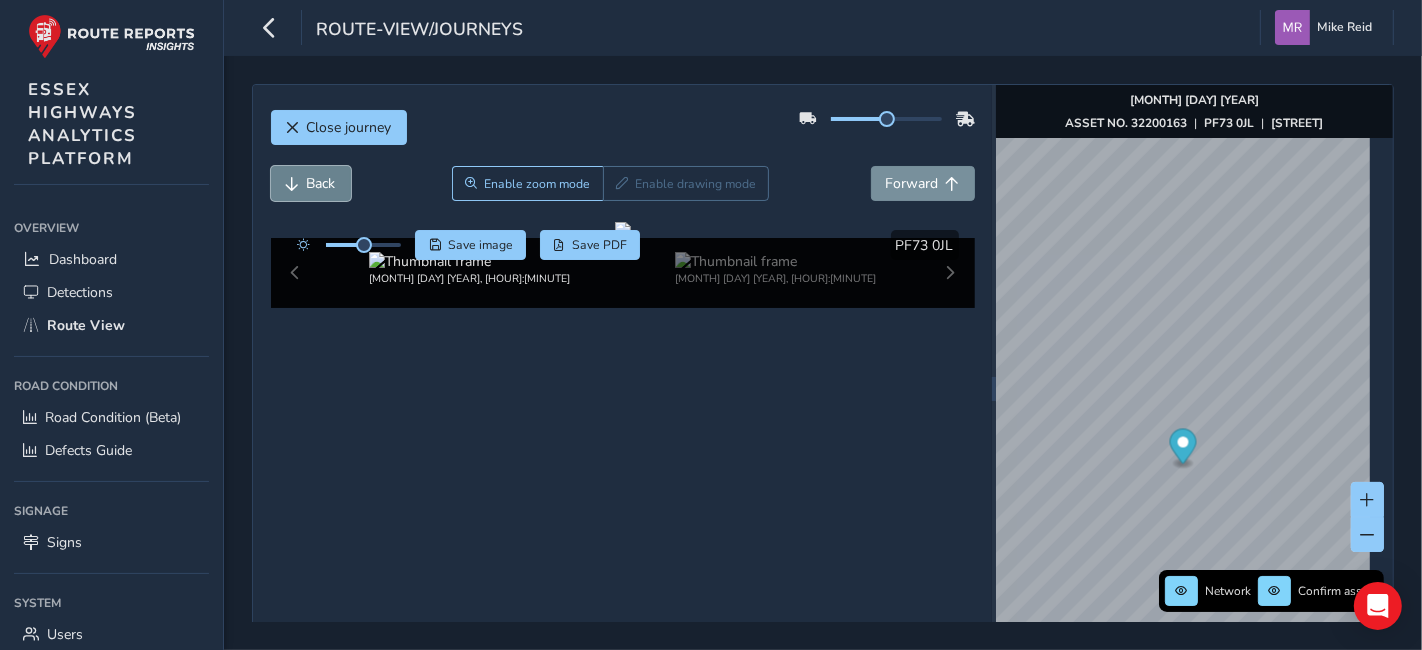 click on "Back" at bounding box center (311, 183) 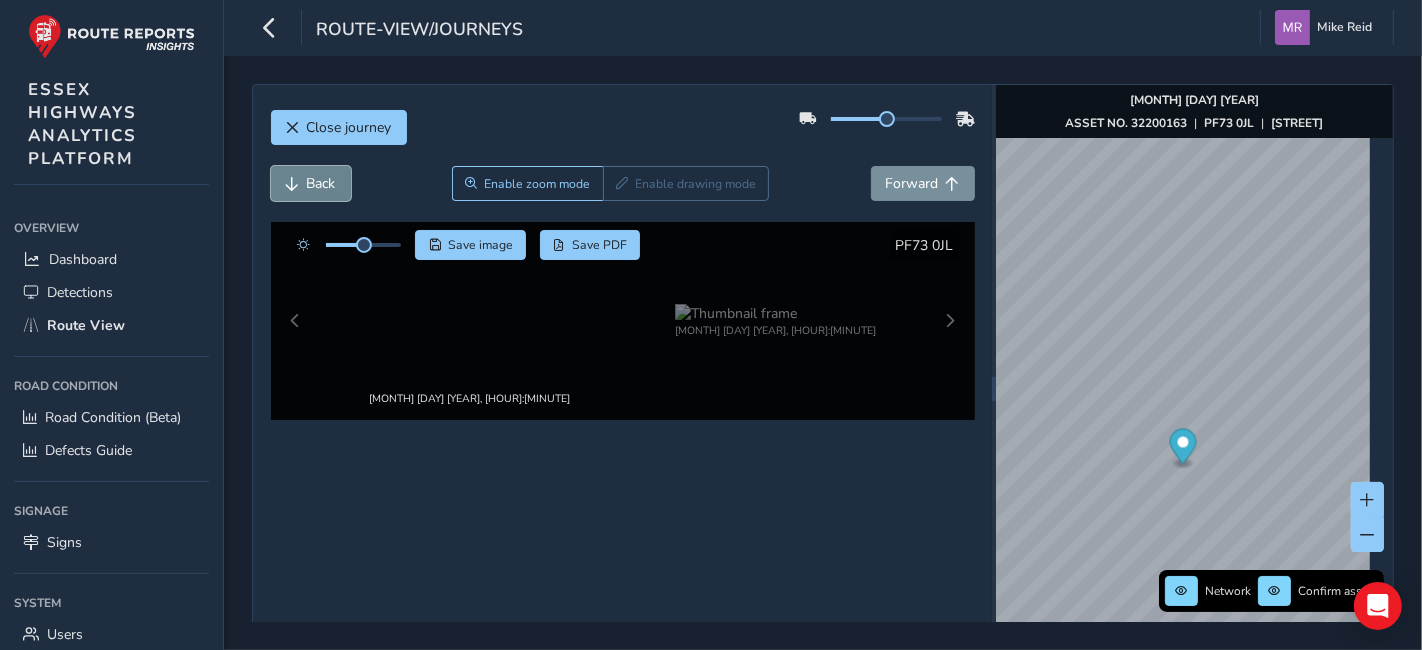 click on "Back" at bounding box center (321, 183) 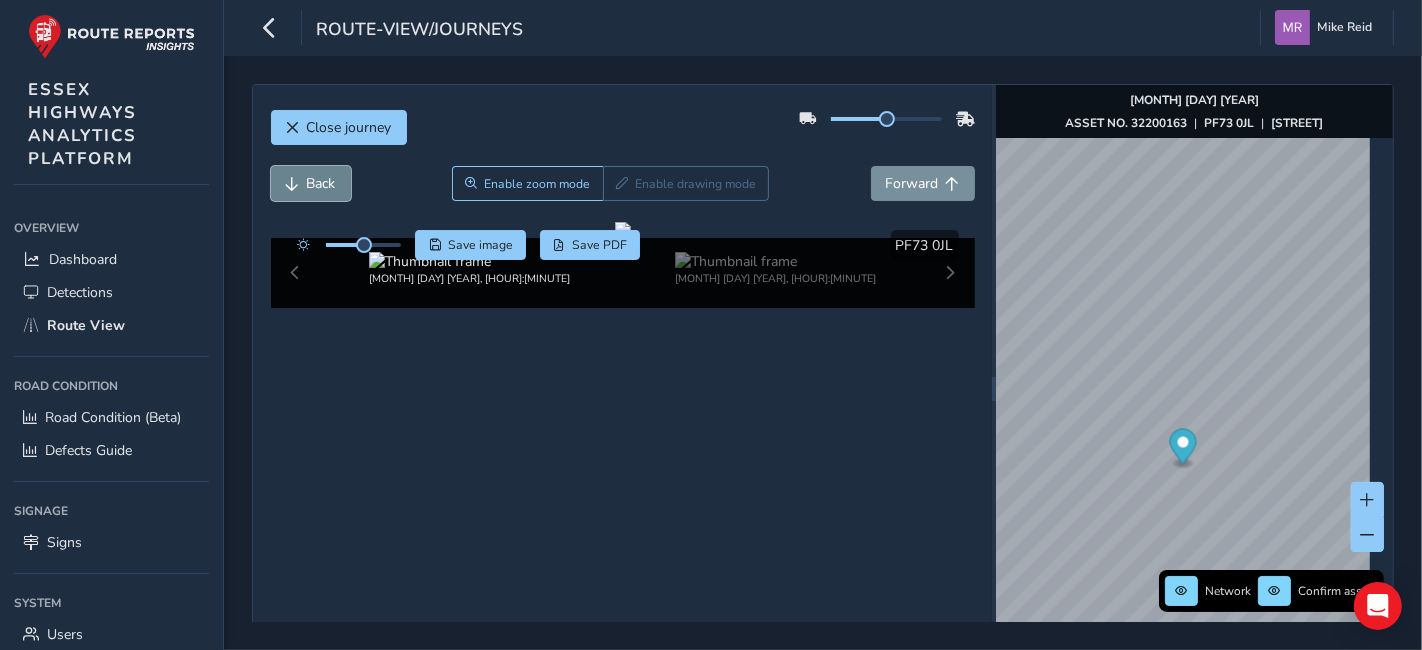 click on "Back" at bounding box center [321, 183] 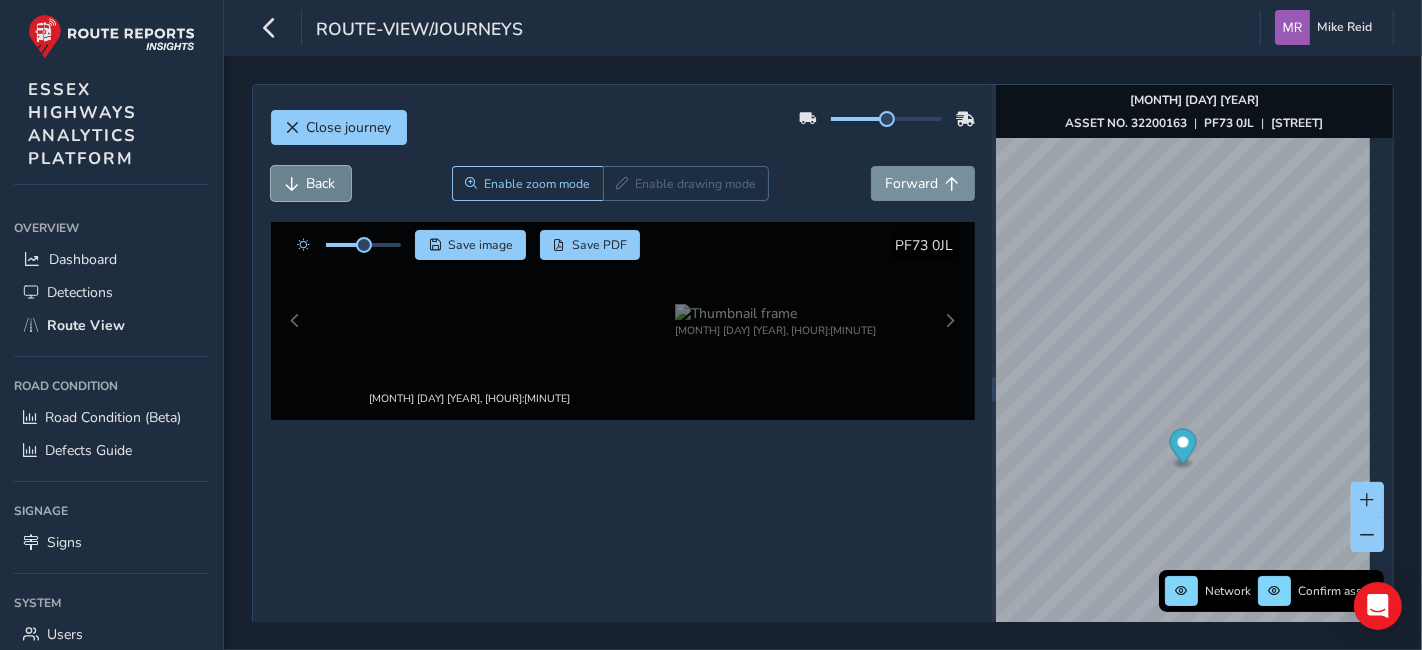 click on "Back" at bounding box center [311, 183] 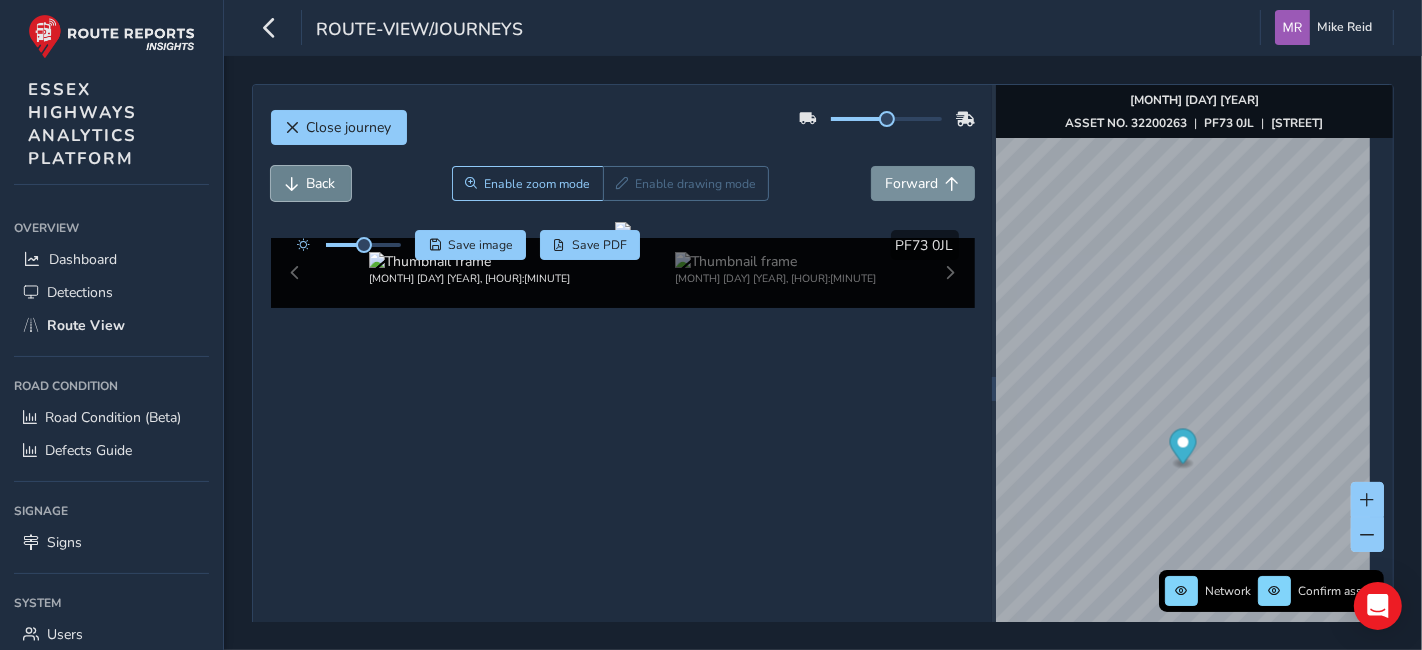 click on "Back" at bounding box center [311, 183] 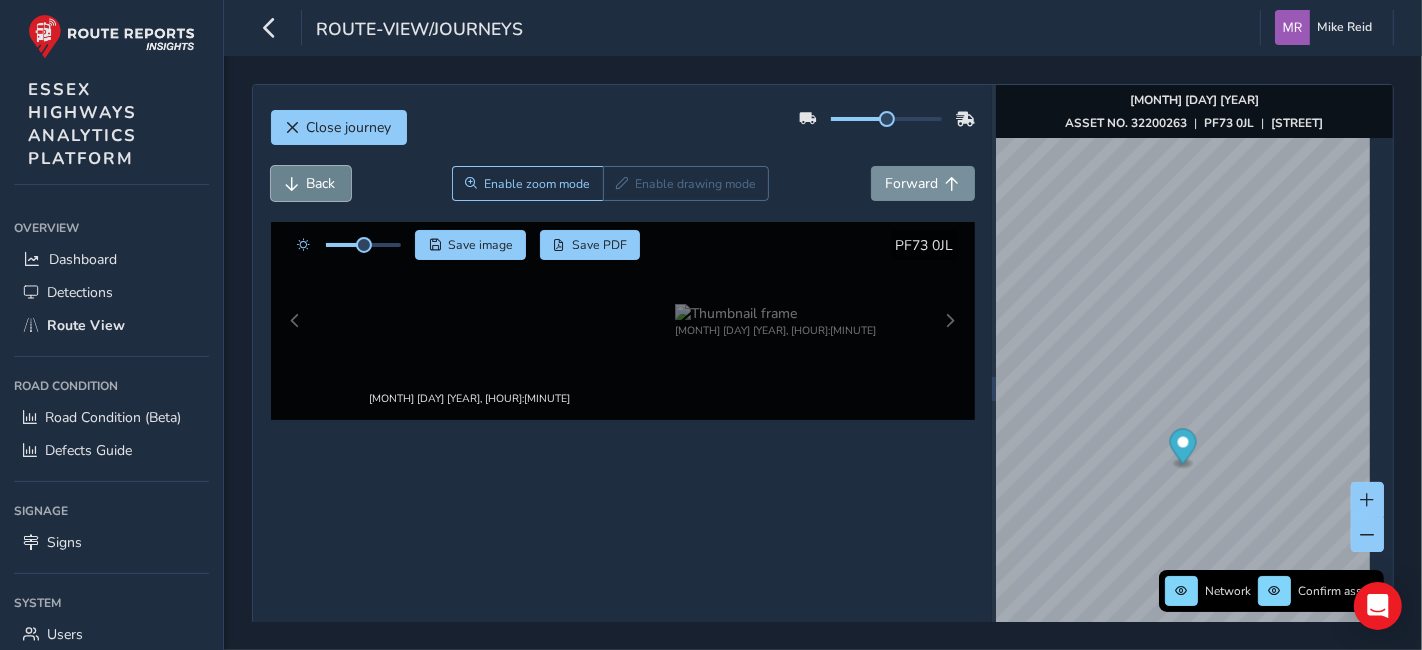 click on "Back" at bounding box center [311, 183] 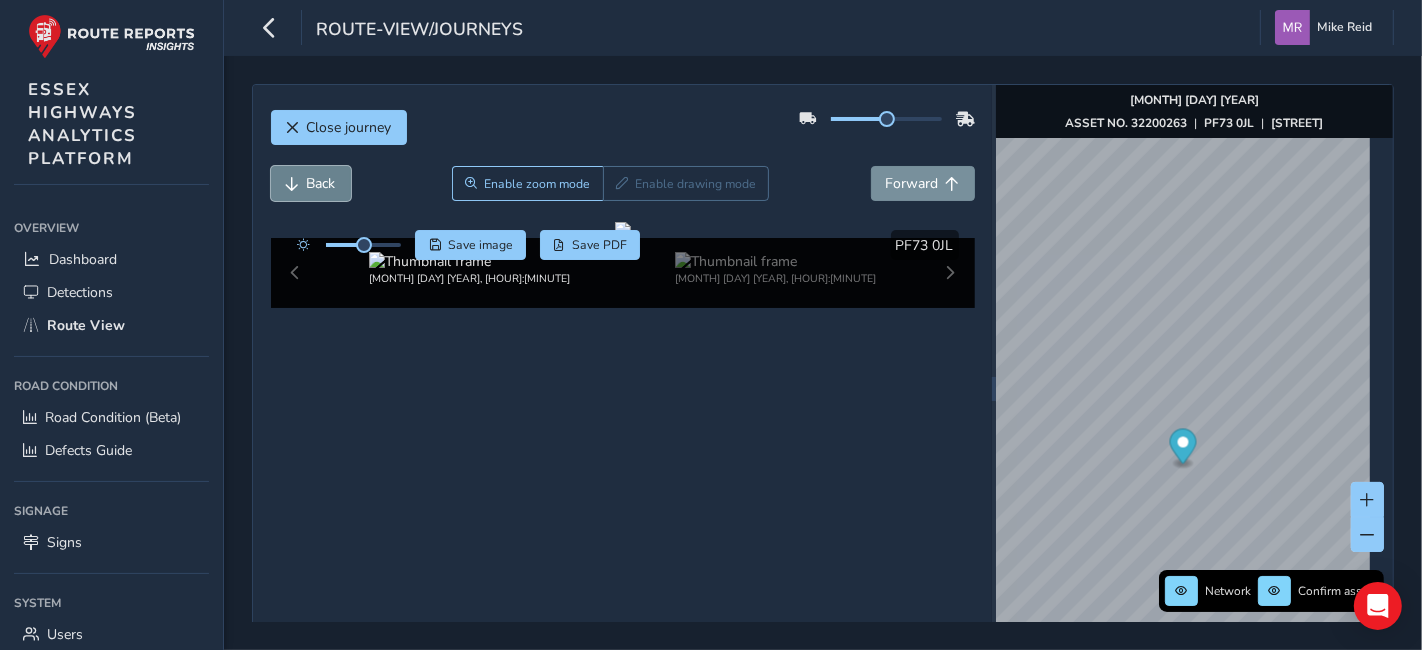 click at bounding box center [293, 184] 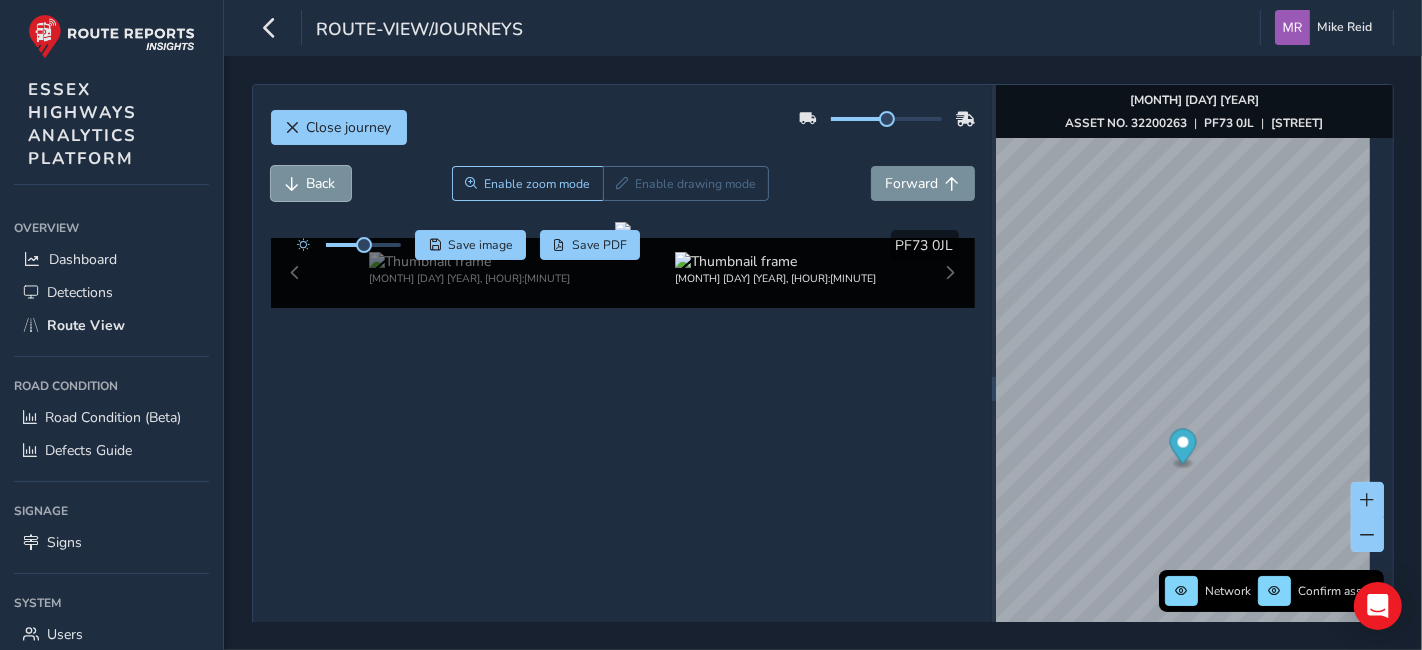 click on "Close journey Back Enable zoom mode Enable drawing mode Forward Click and Drag to Annotate [MONTH] [DAY] [YEAR], [HOUR]:[MINUTE] [MONTH] [DAY] [YEAR], [HOUR]:[MINUTE]  Save image Save PDF Hide detections [POSTCODE]" at bounding box center [622, 388] 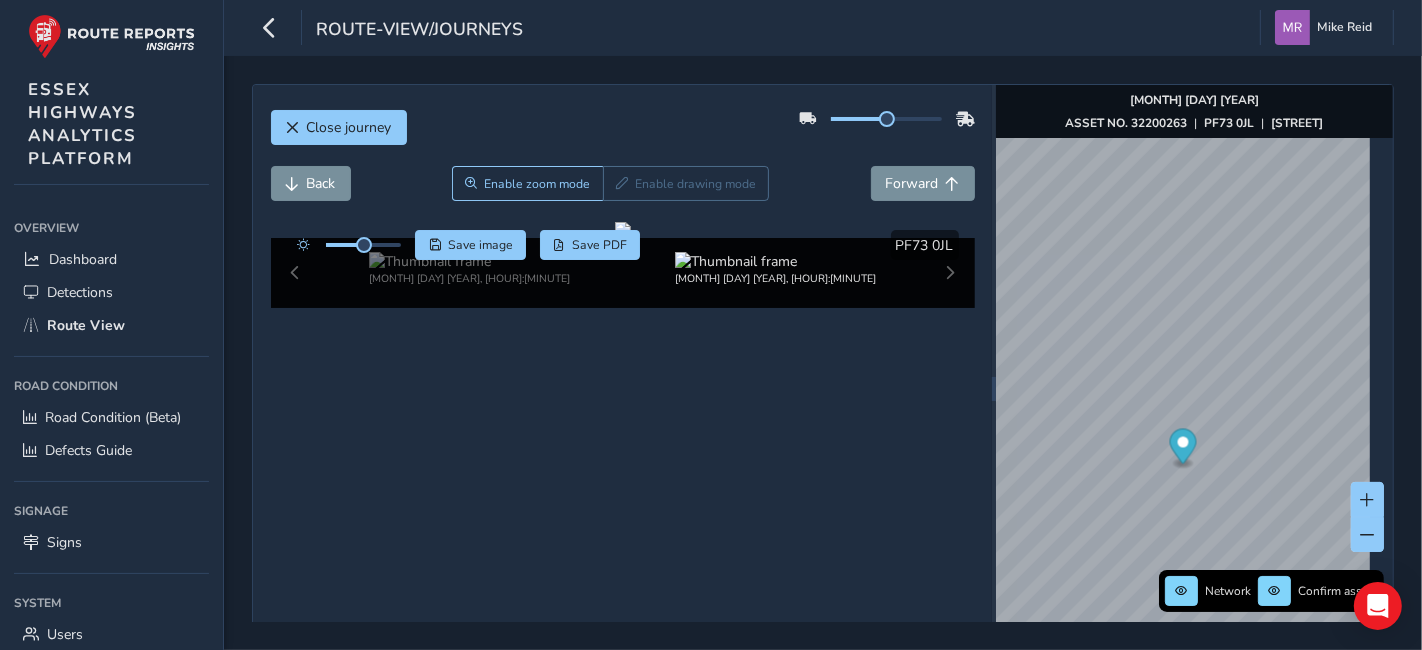 click on "Close journey Back Enable zoom mode Enable drawing mode Forward Click and Drag to Annotate [MONTH] [DAY] [YEAR], [HOUR]:[MINUTE] [MONTH] [DAY] [YEAR], [HOUR]:[MINUTE]  Save image Save PDF Hide detections [POSTCODE]" at bounding box center (622, 388) 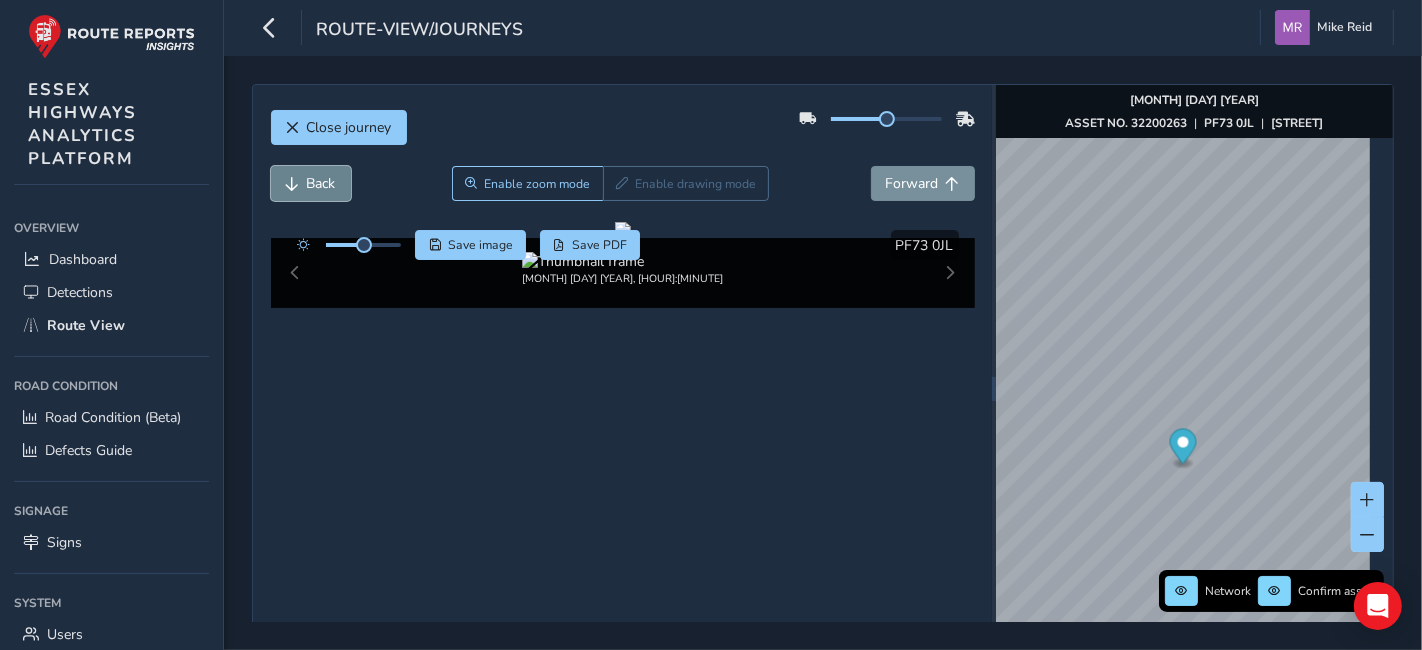 click at bounding box center (293, 184) 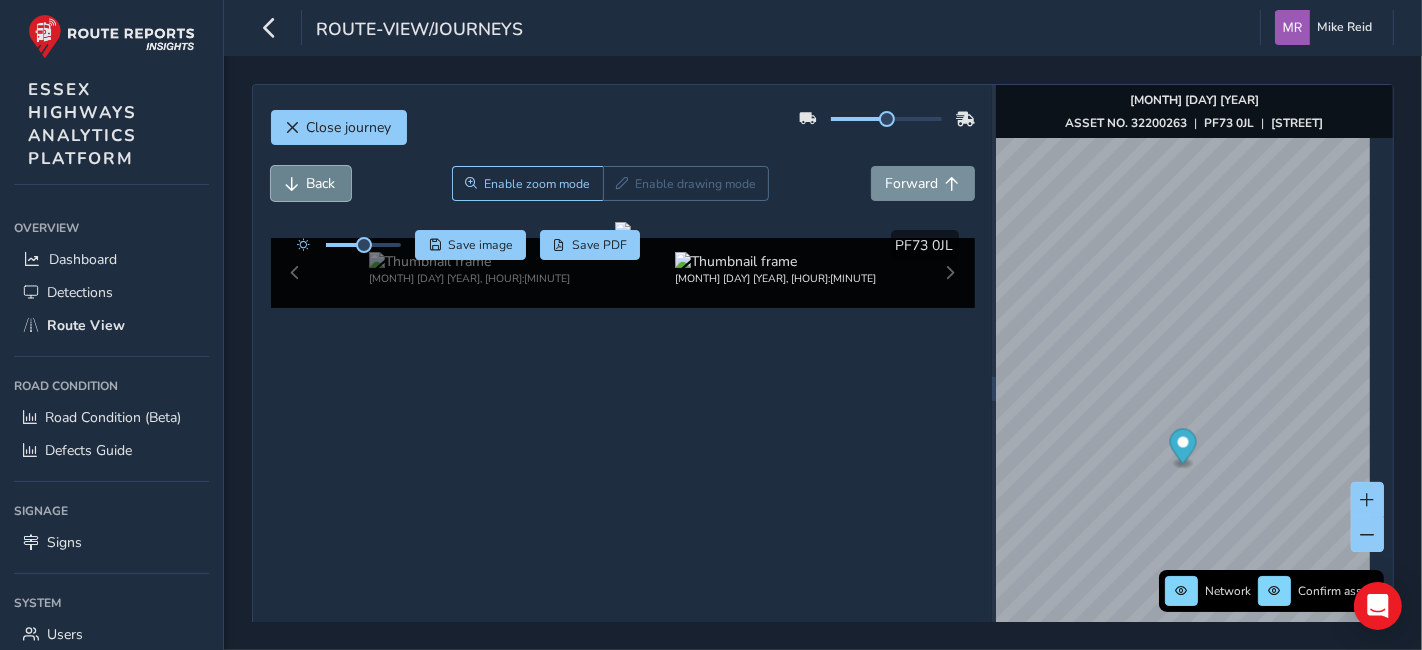 click at bounding box center [293, 184] 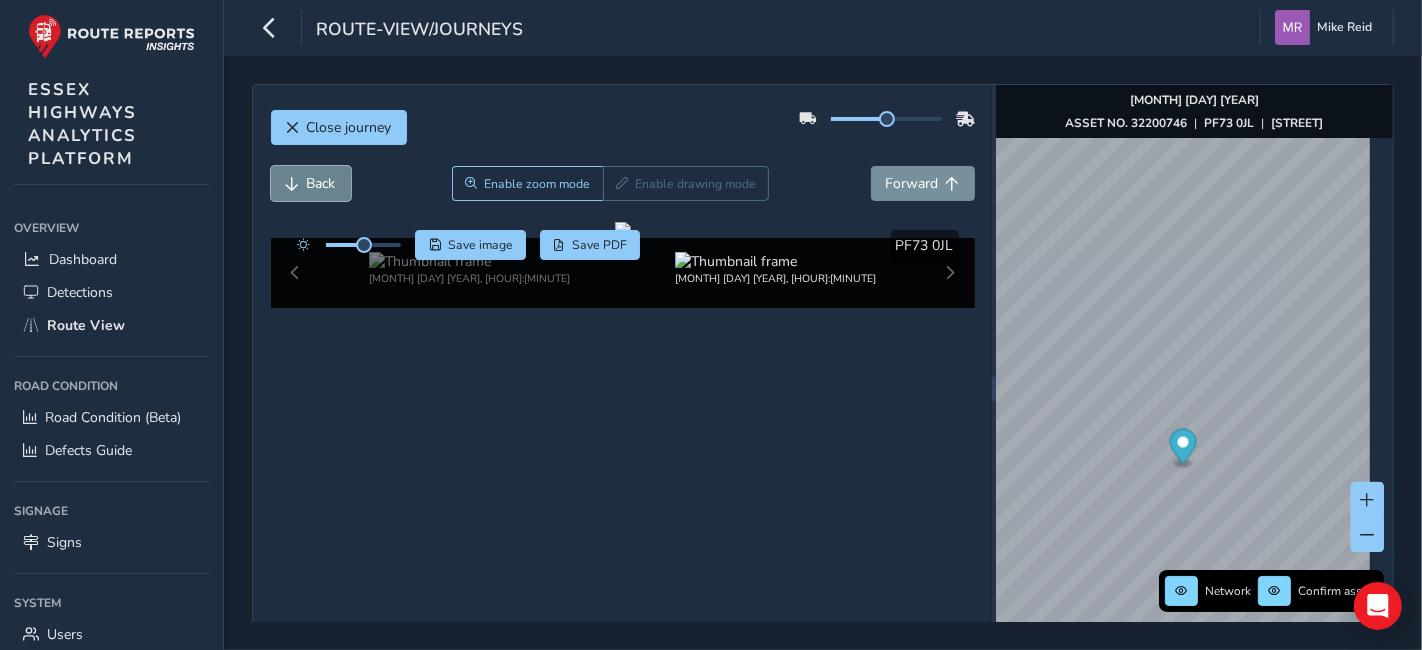 click at bounding box center (293, 184) 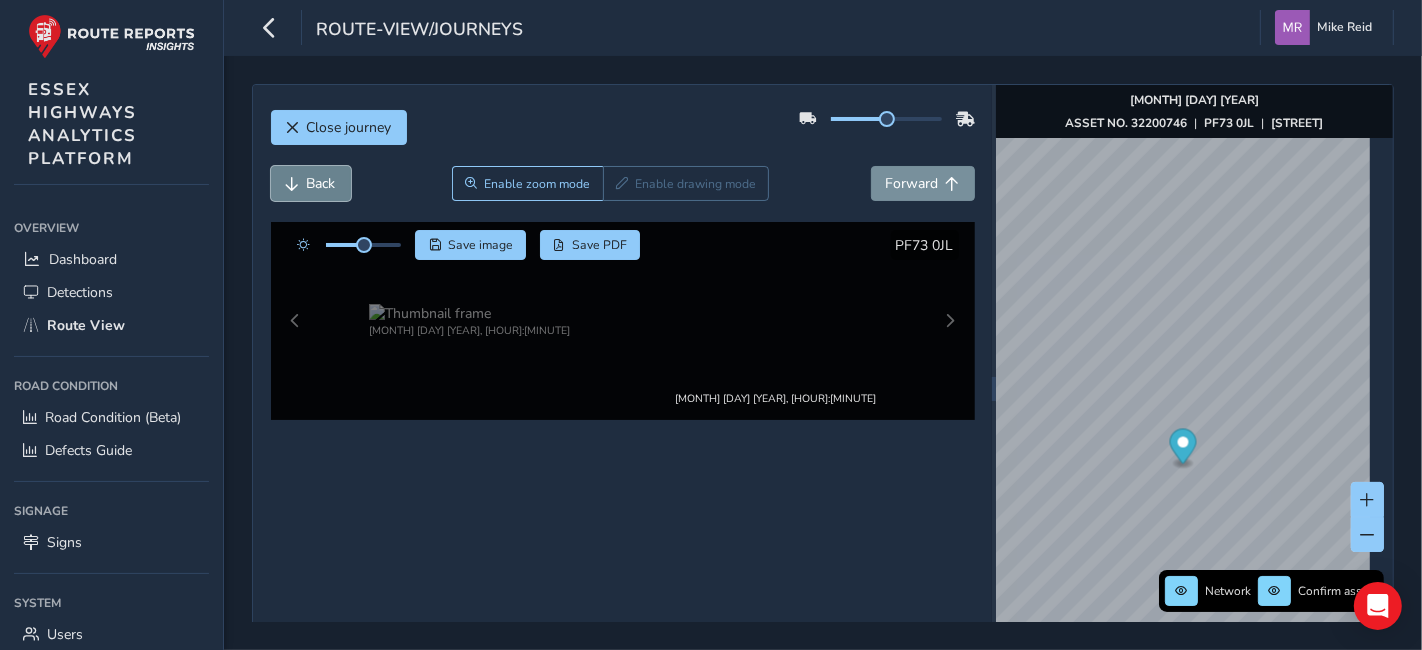 click on "Back" at bounding box center (311, 183) 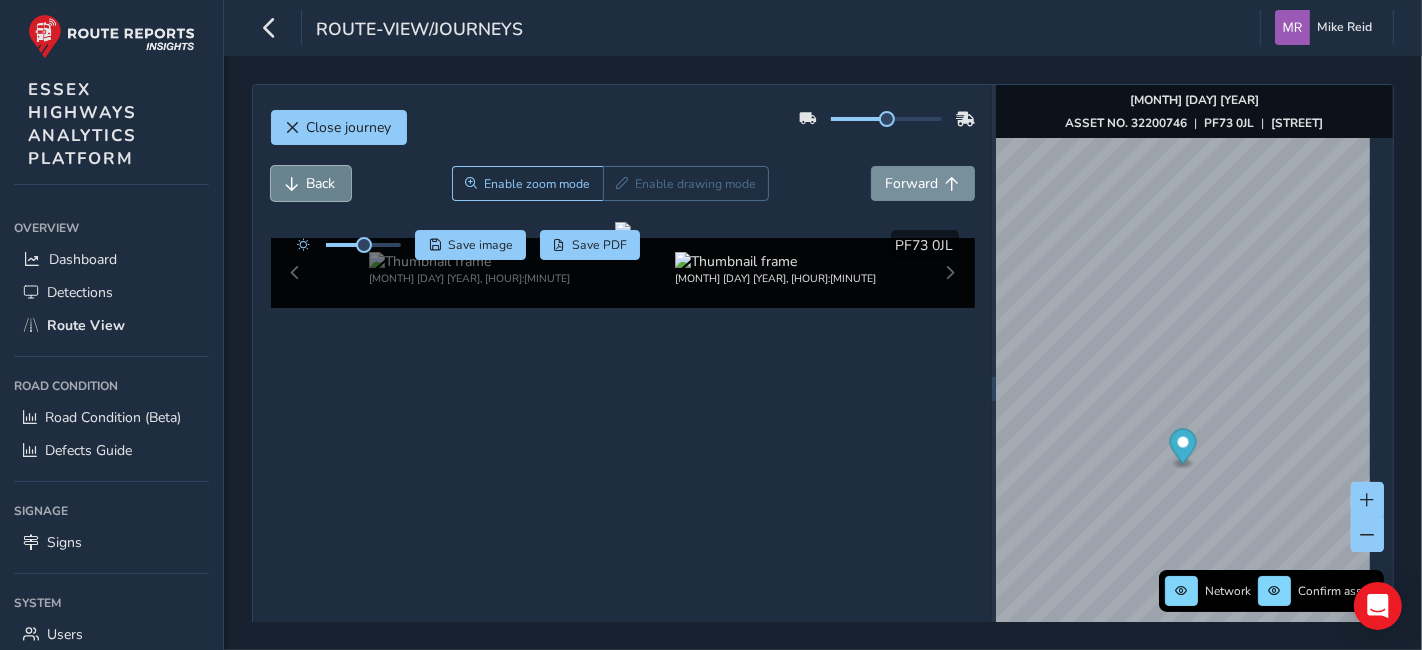 click on "Back" at bounding box center [311, 183] 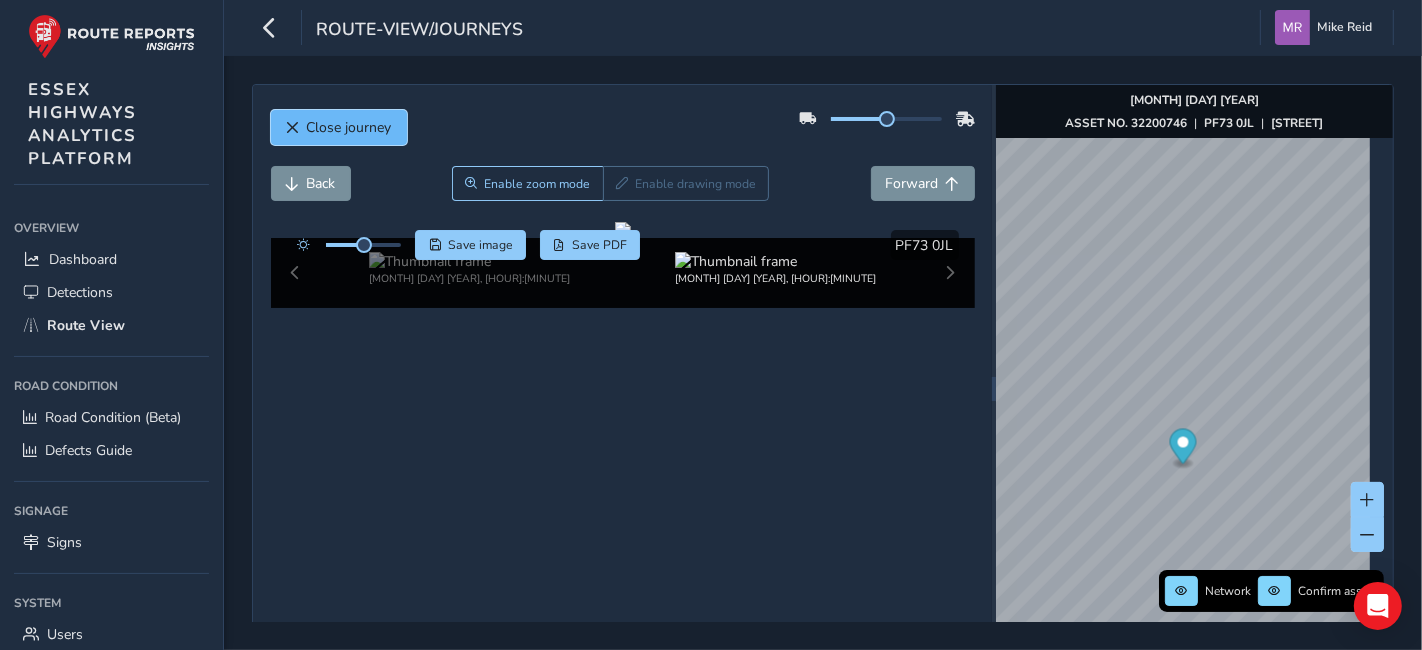 click on "Close journey" at bounding box center (349, 127) 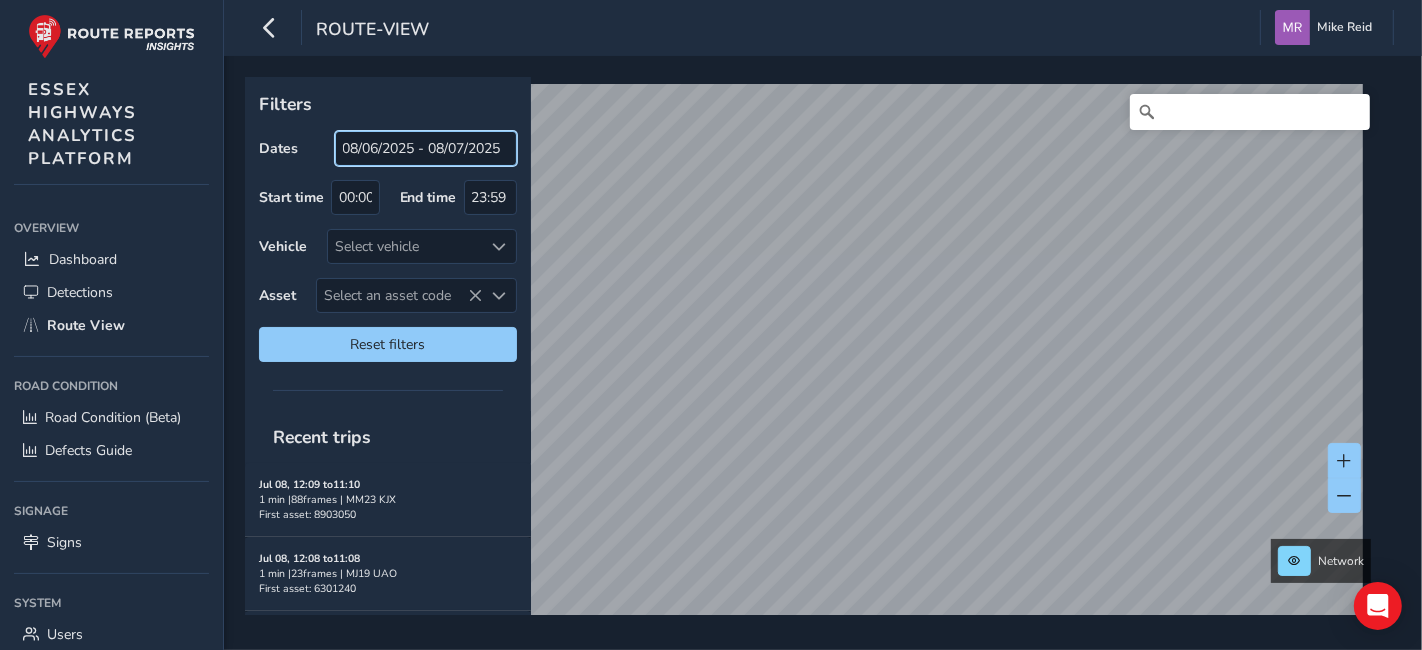 click on "08/06/2025 - 08/07/2025" at bounding box center [426, 148] 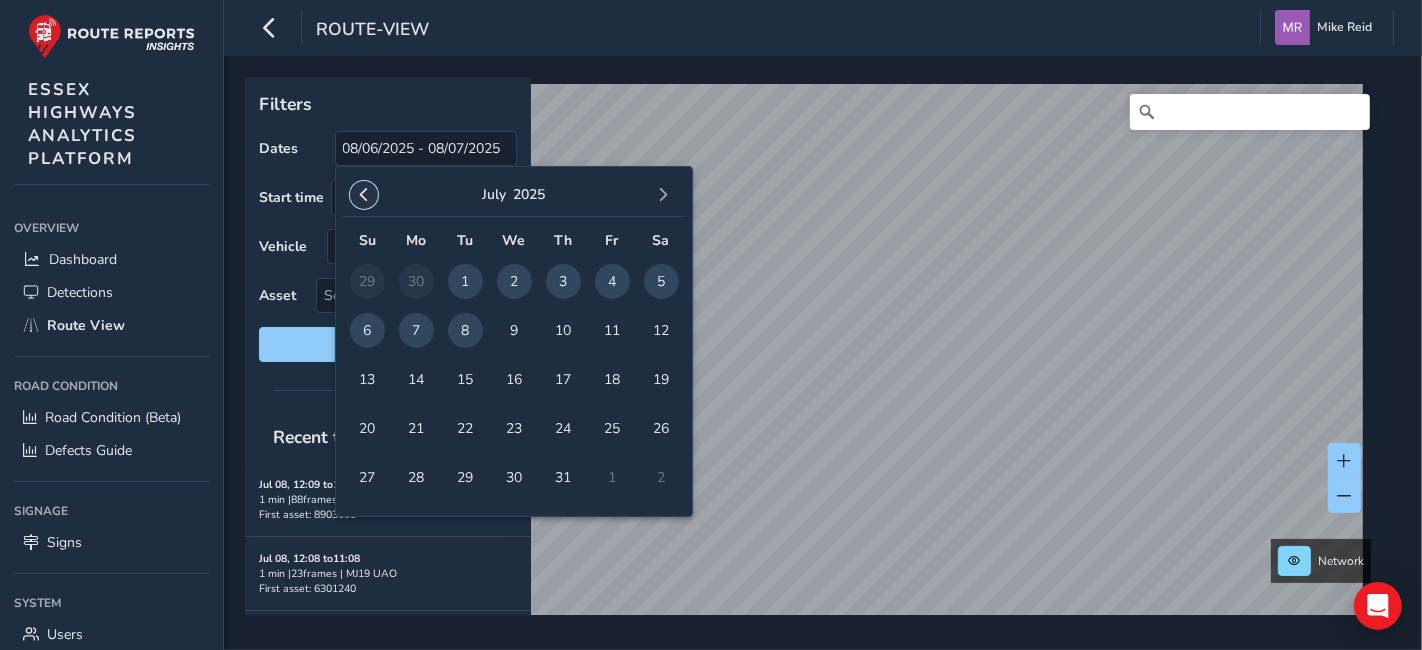 click at bounding box center (364, 195) 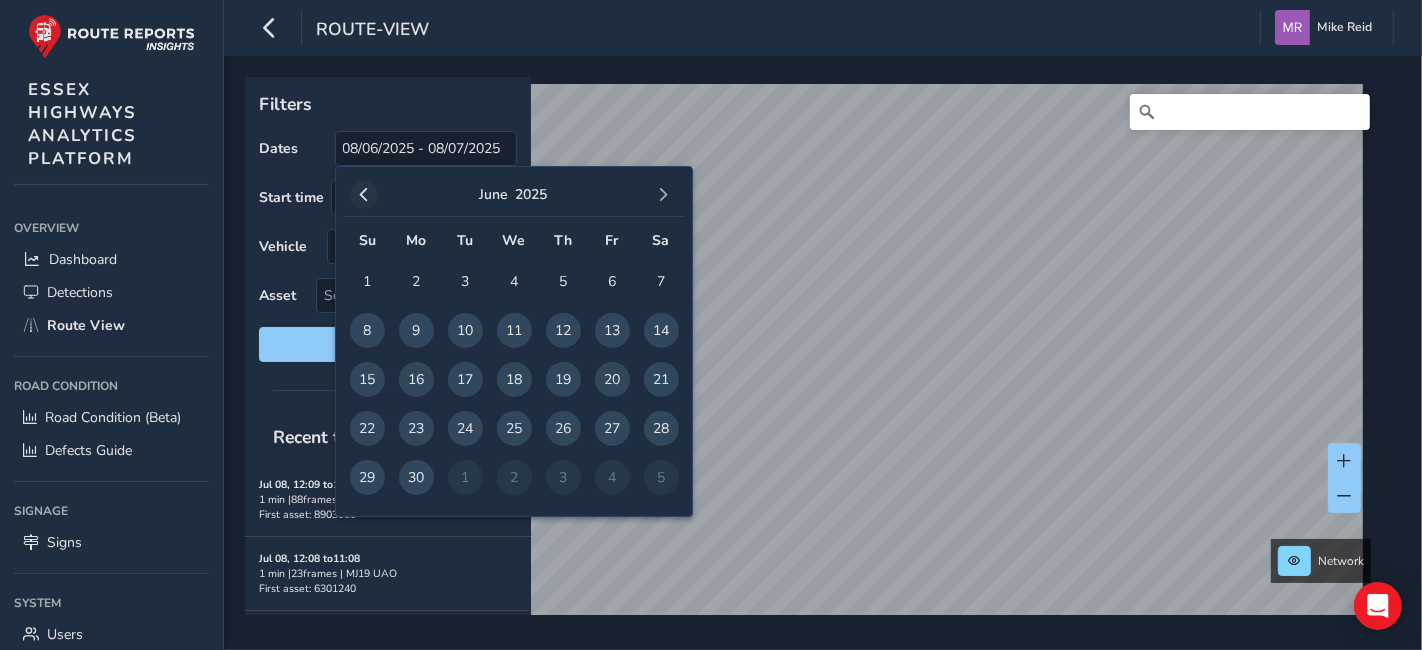 click at bounding box center (364, 195) 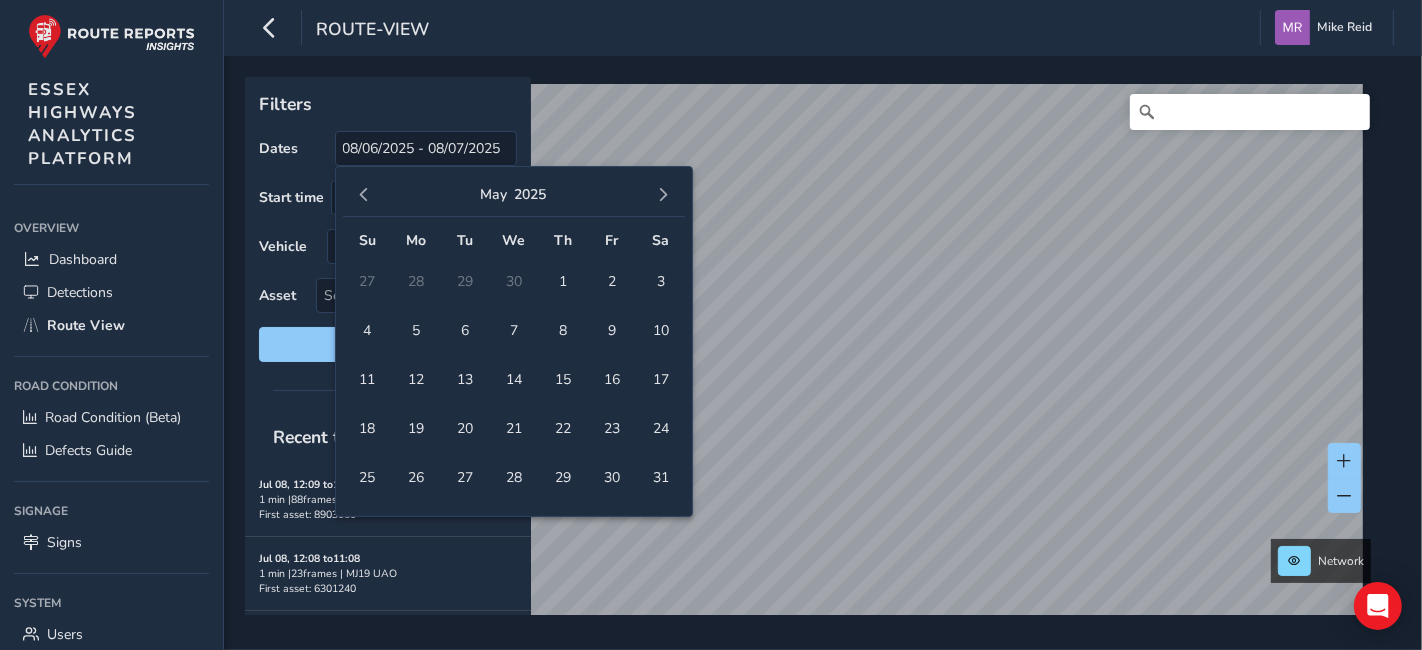 click on "[MONTH] [YEAR]" at bounding box center [514, 195] 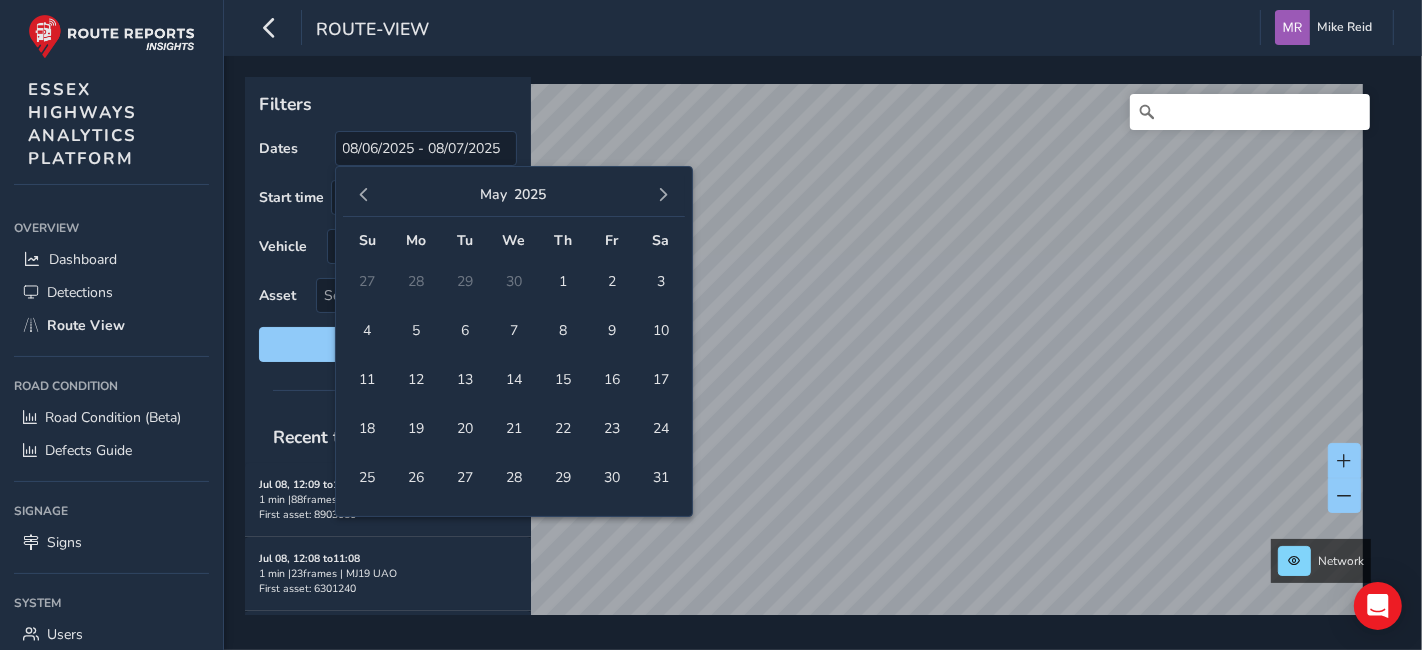 click at bounding box center [364, 195] 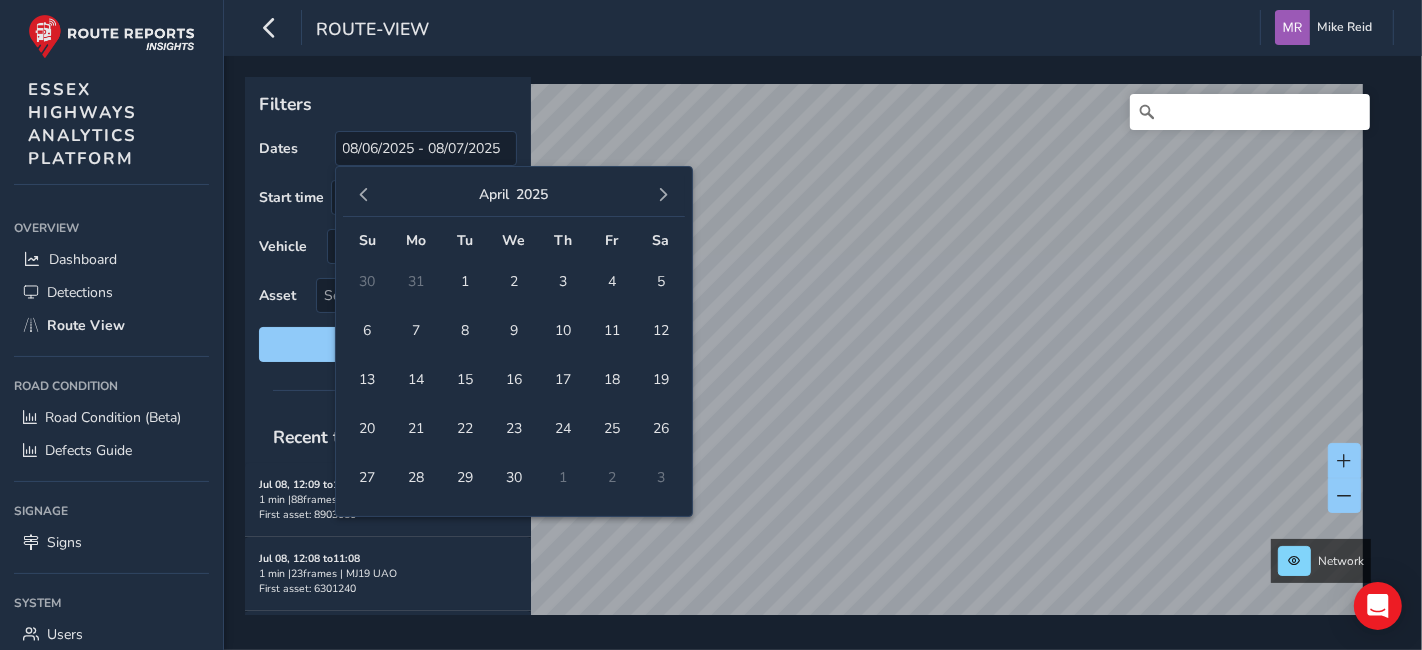 click at bounding box center (364, 195) 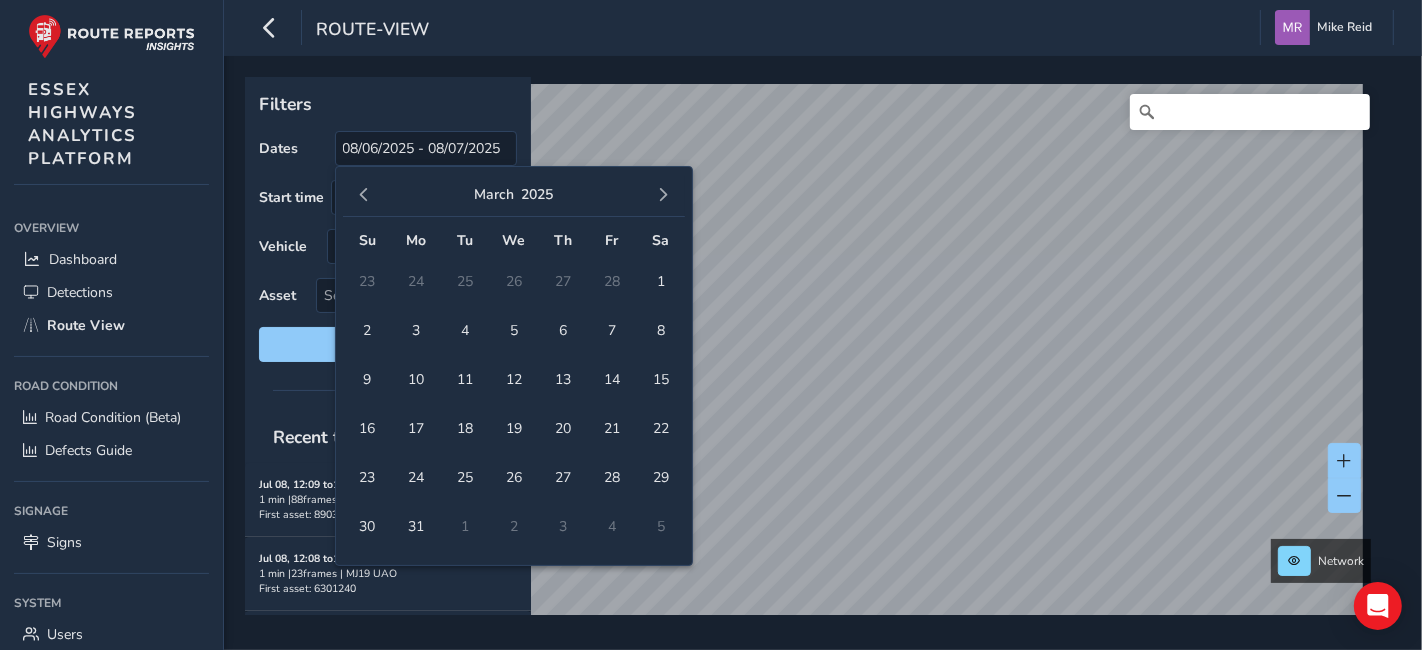 click at bounding box center [364, 195] 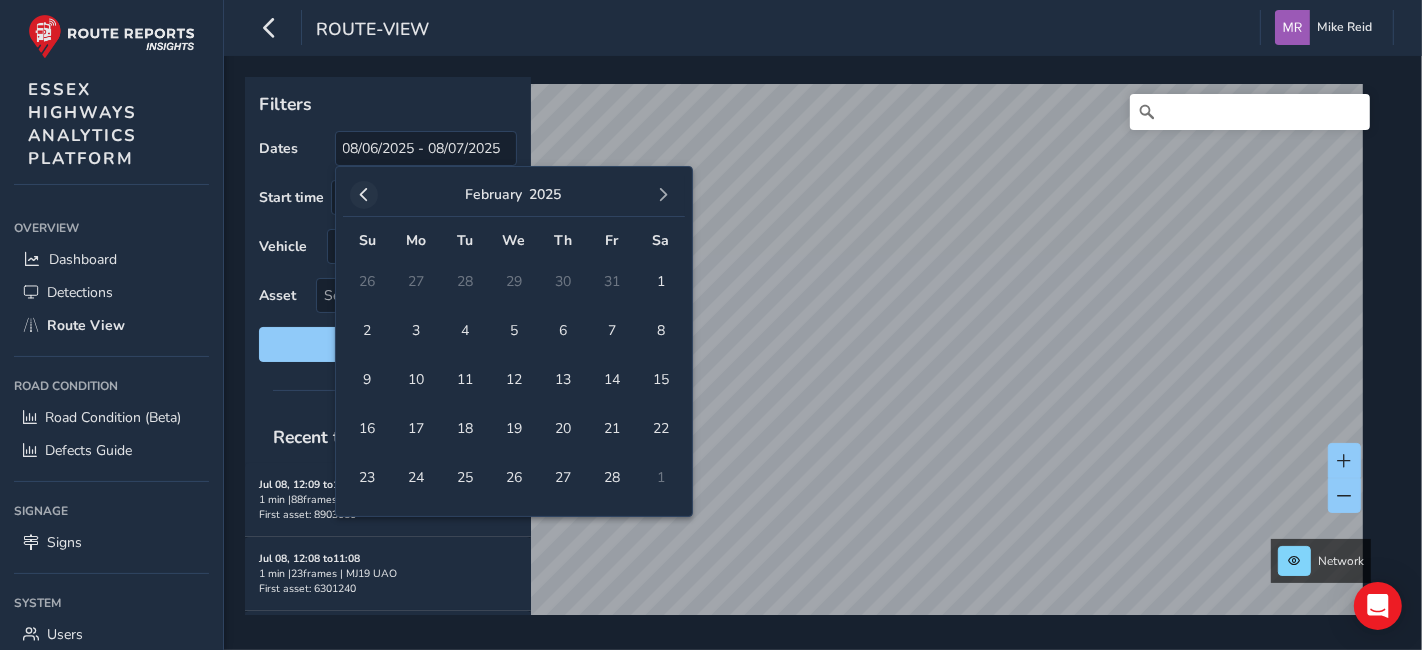 click at bounding box center (364, 195) 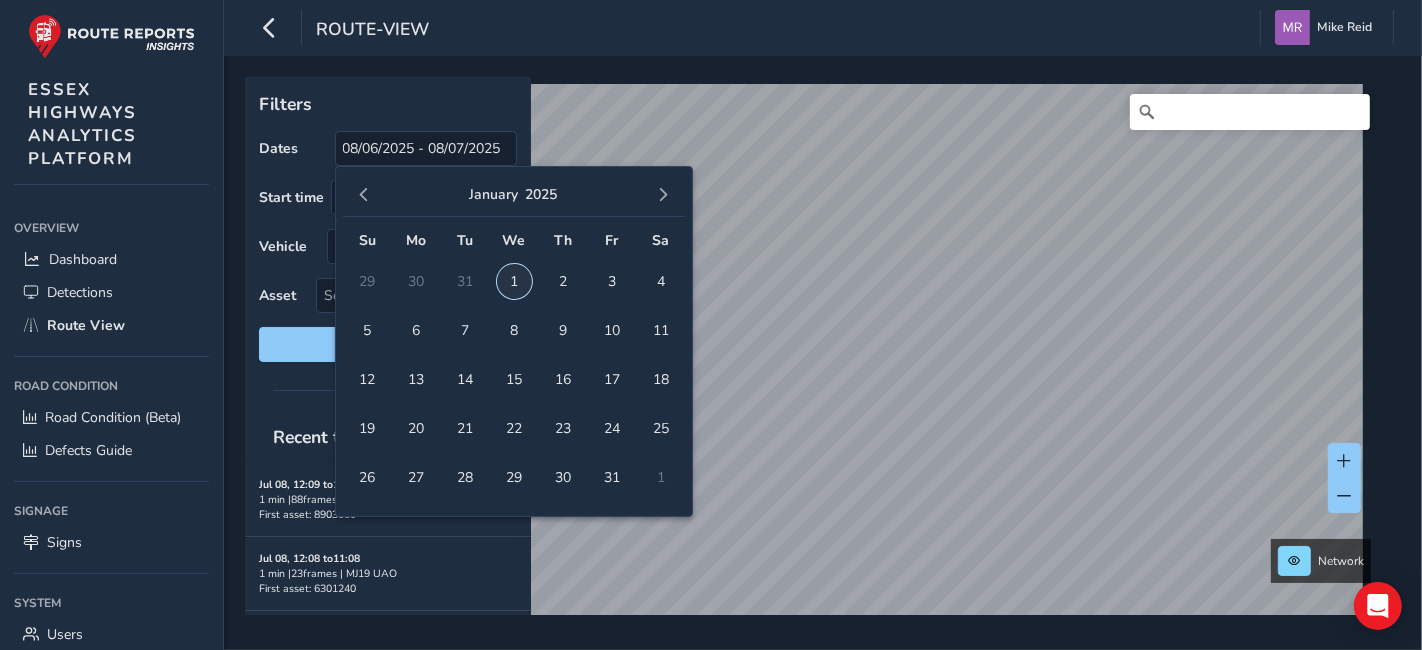 click on "1" at bounding box center (367, 281) 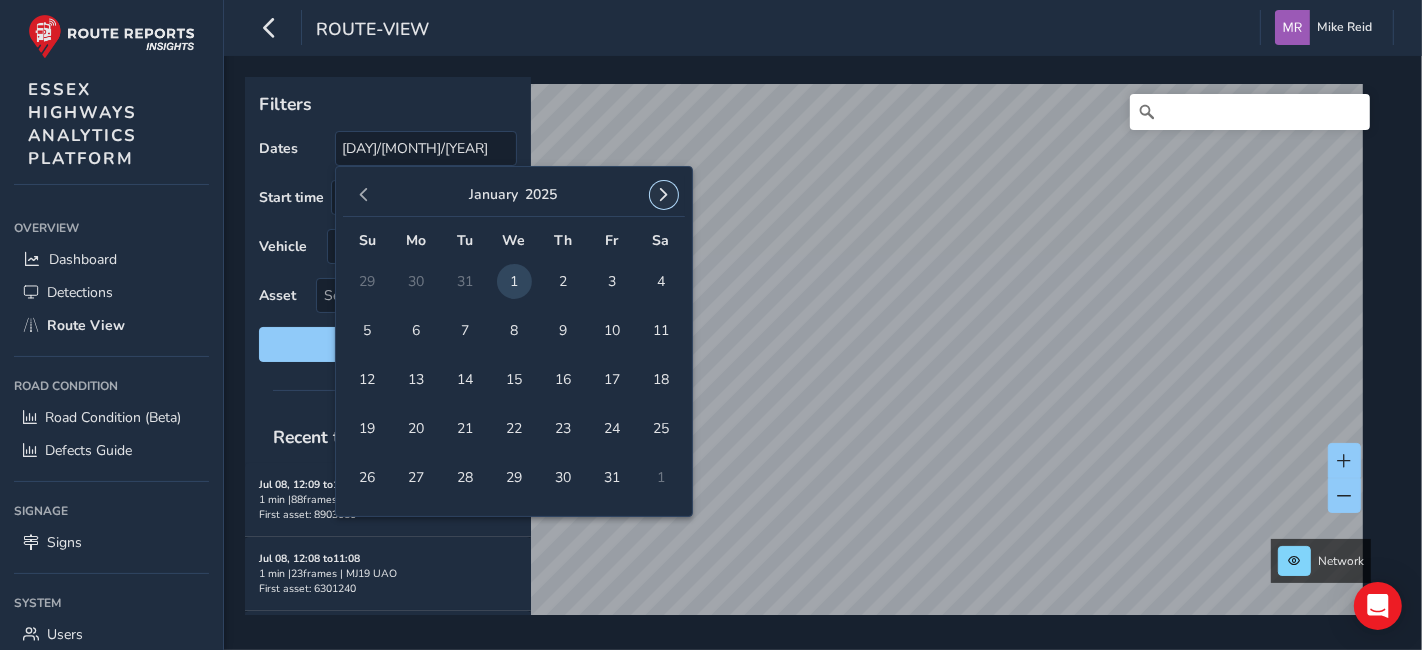 click at bounding box center (664, 195) 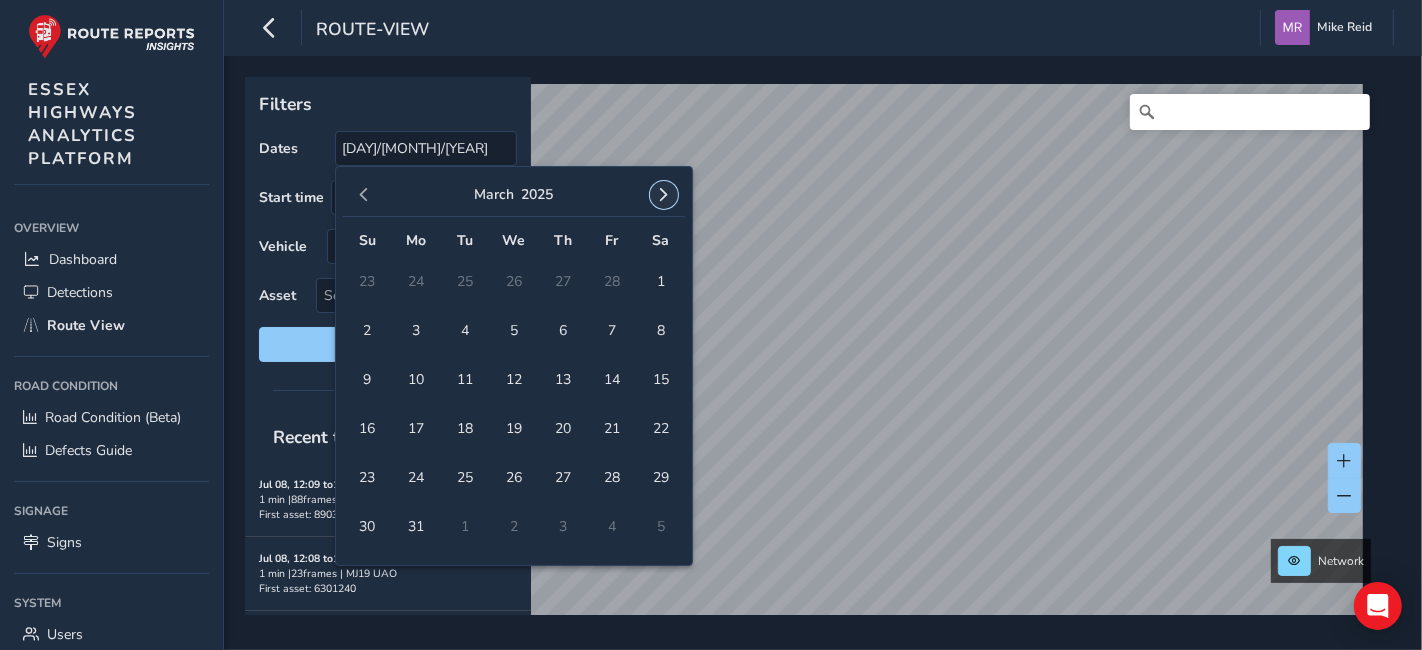 click at bounding box center [664, 195] 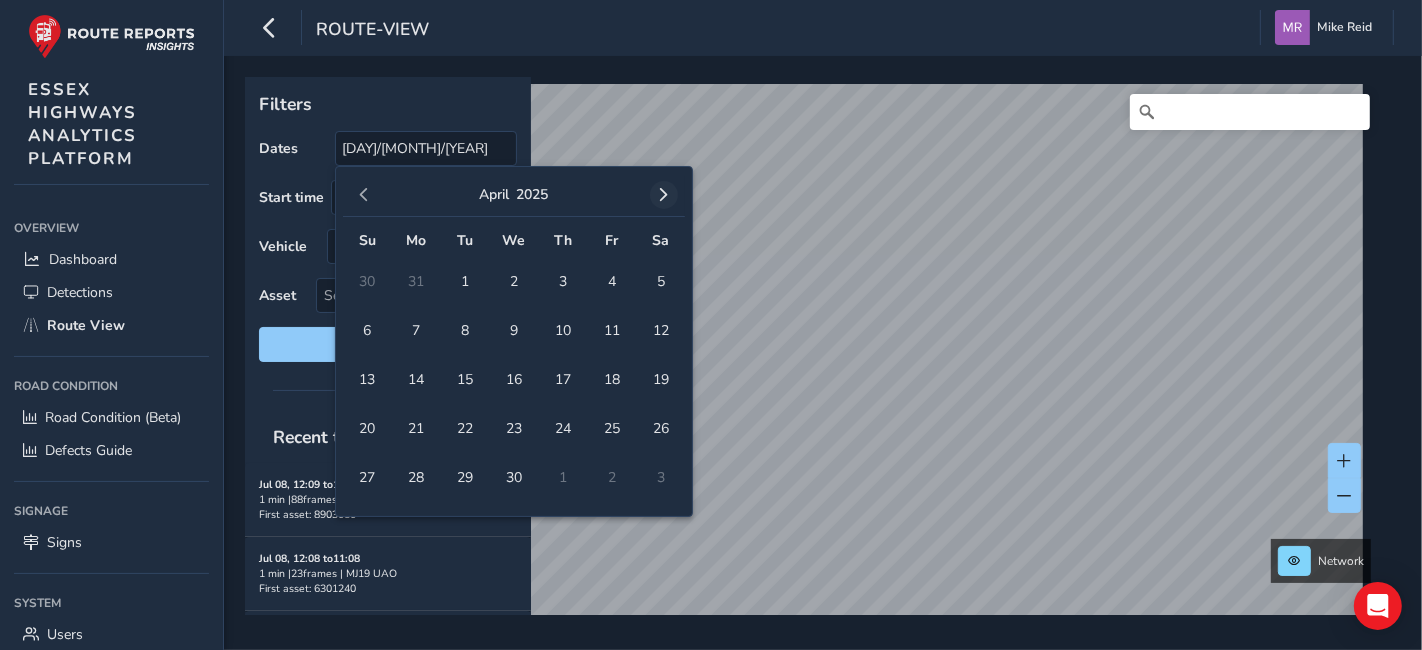 click at bounding box center (664, 195) 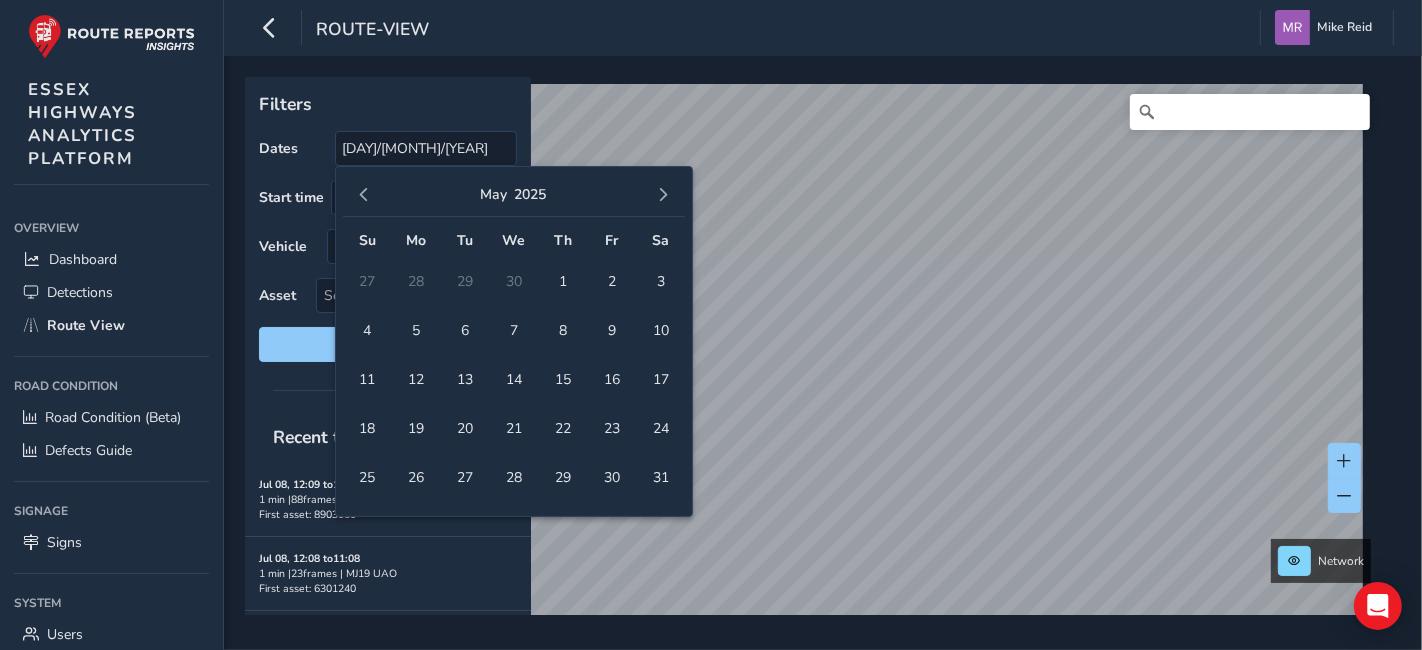 click at bounding box center [664, 195] 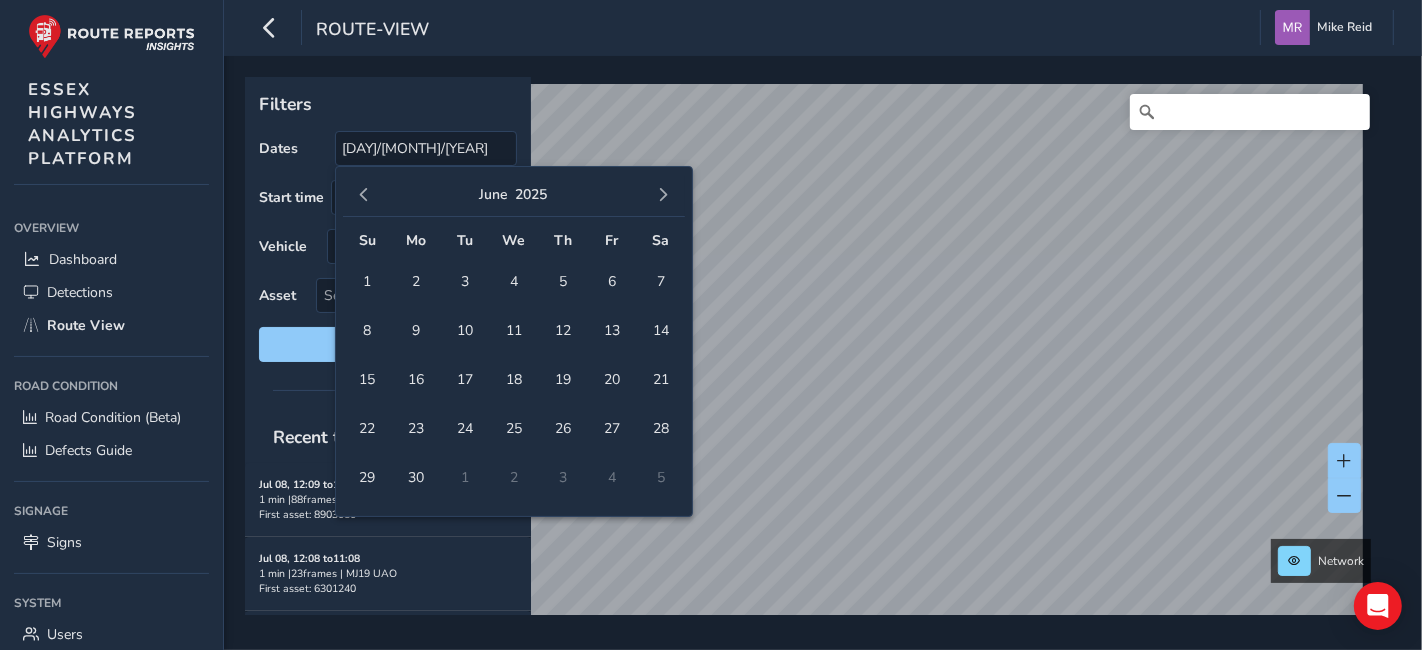 click at bounding box center (664, 195) 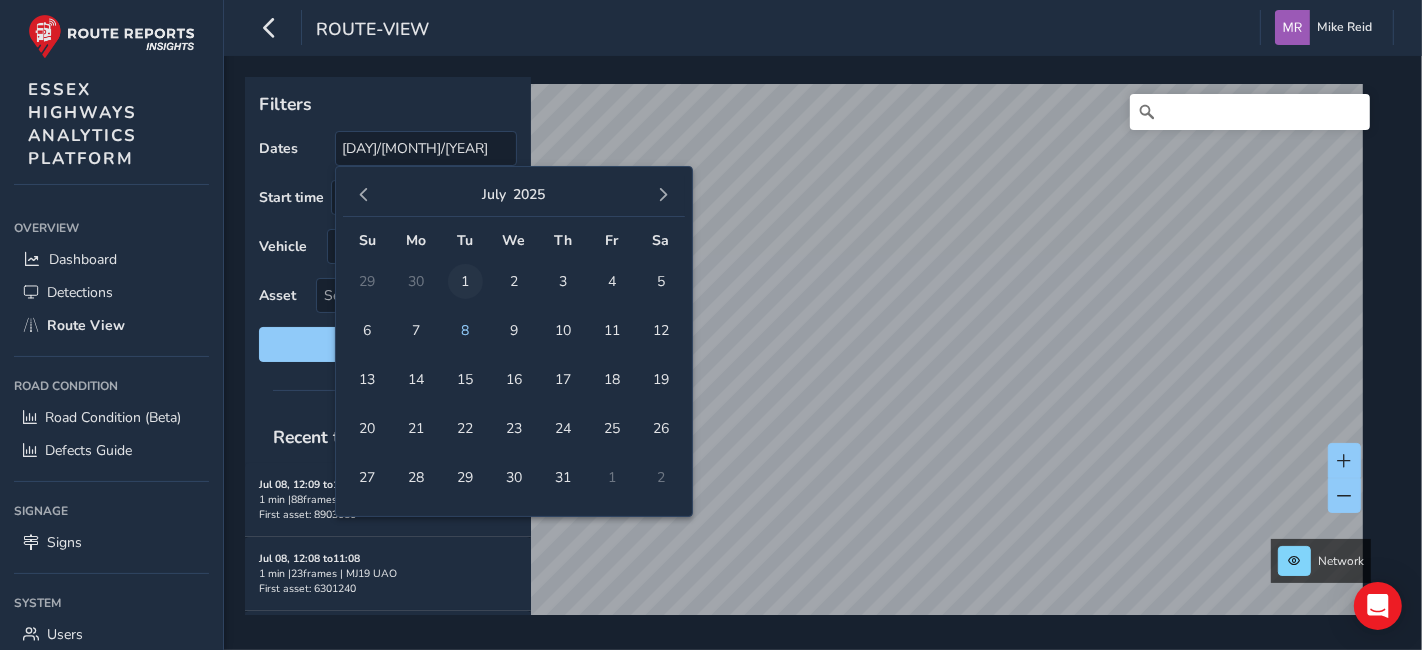 click on "1" at bounding box center [367, 281] 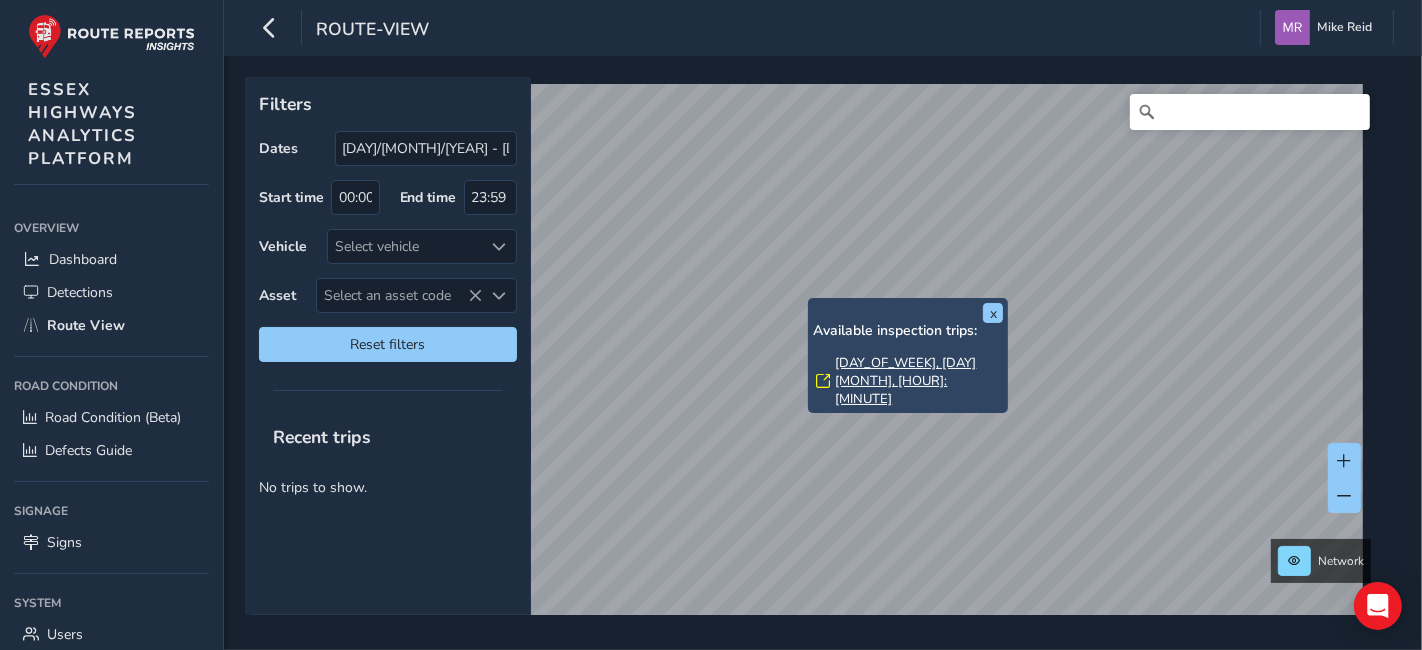 click on "[DAY_OF_WEEK], [DAY] [MONTH], [HOUR]:[MINUTE]" at bounding box center [919, 381] 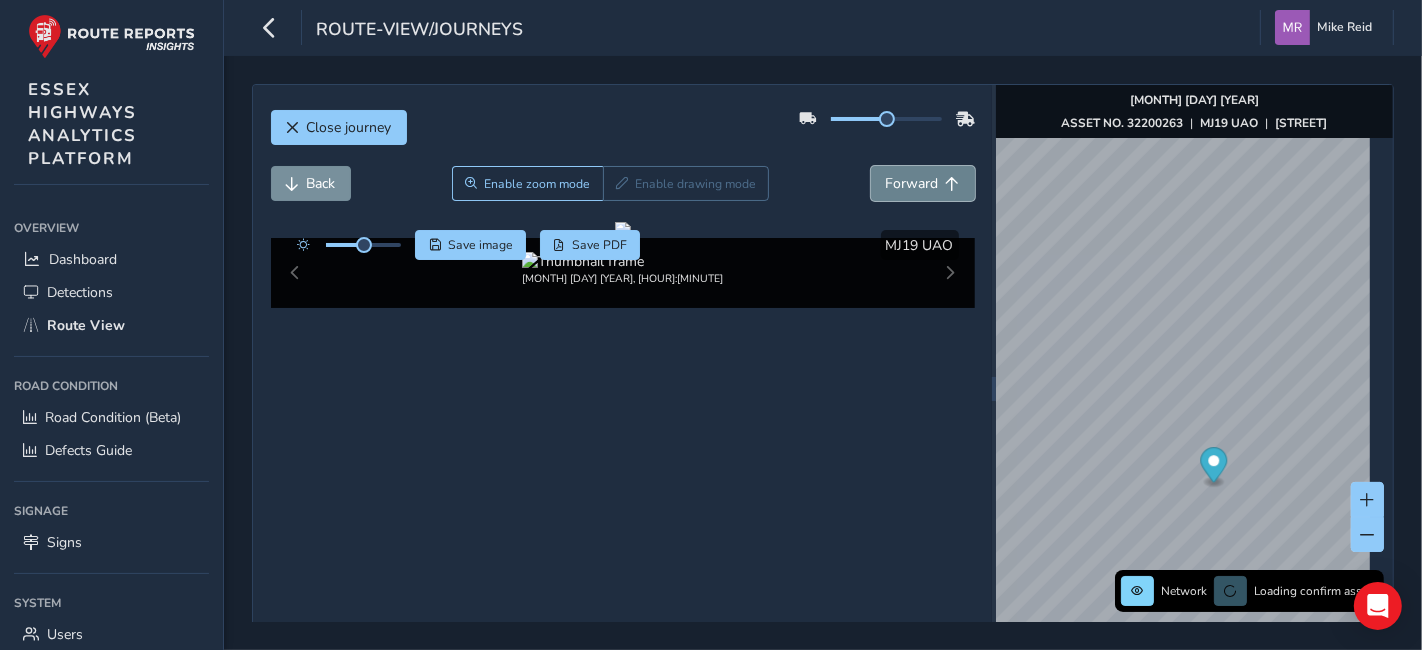 click on "Forward" at bounding box center (912, 183) 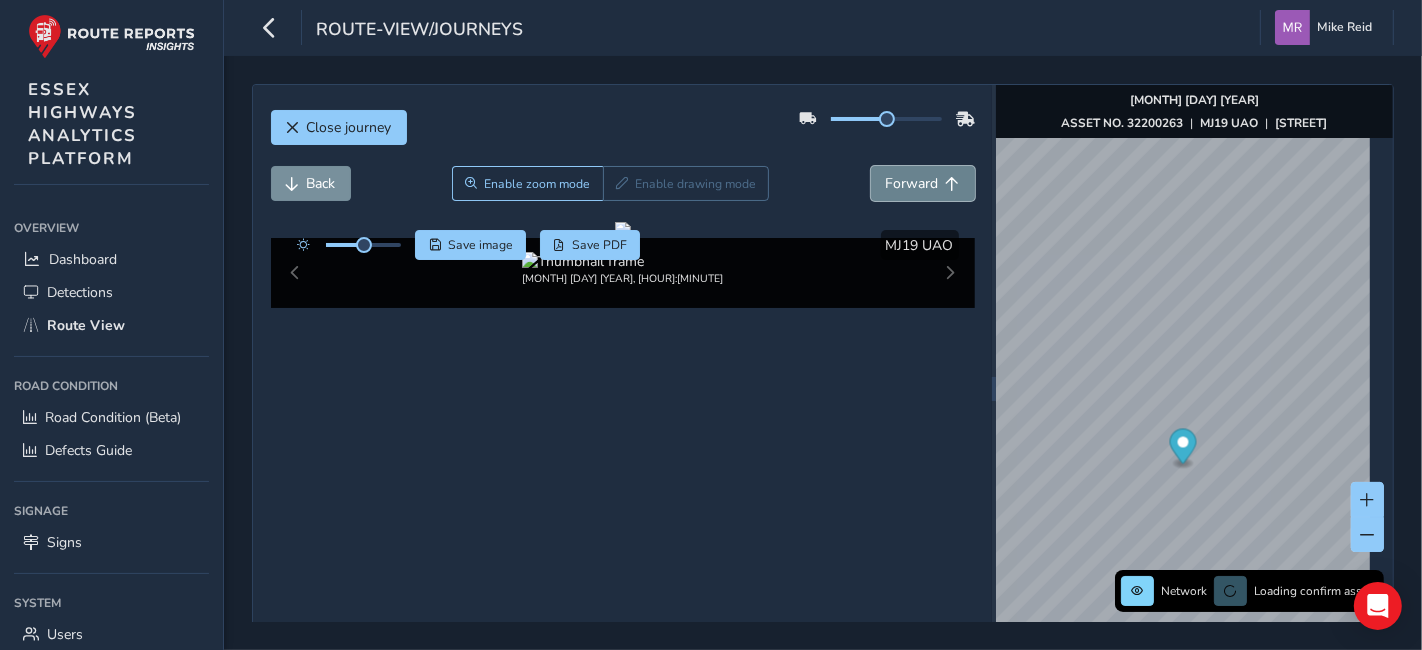 click on "Forward" at bounding box center [912, 183] 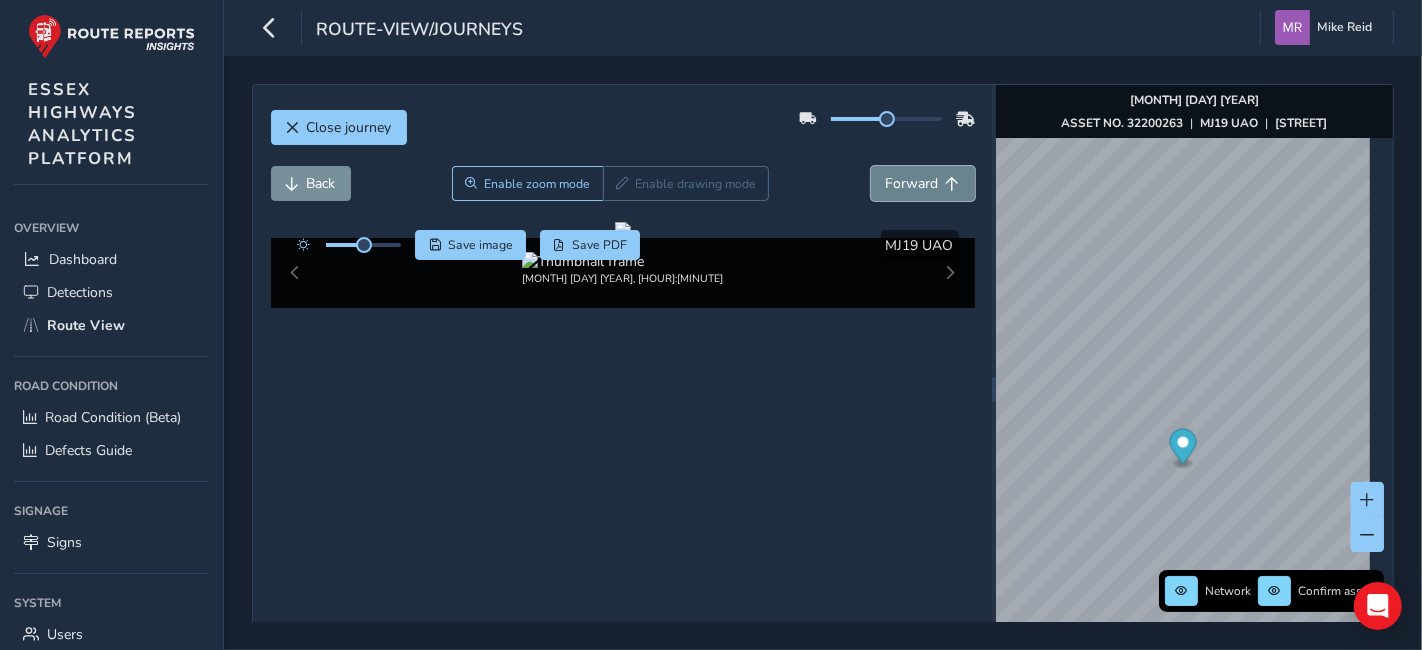 click on "Forward" at bounding box center (912, 183) 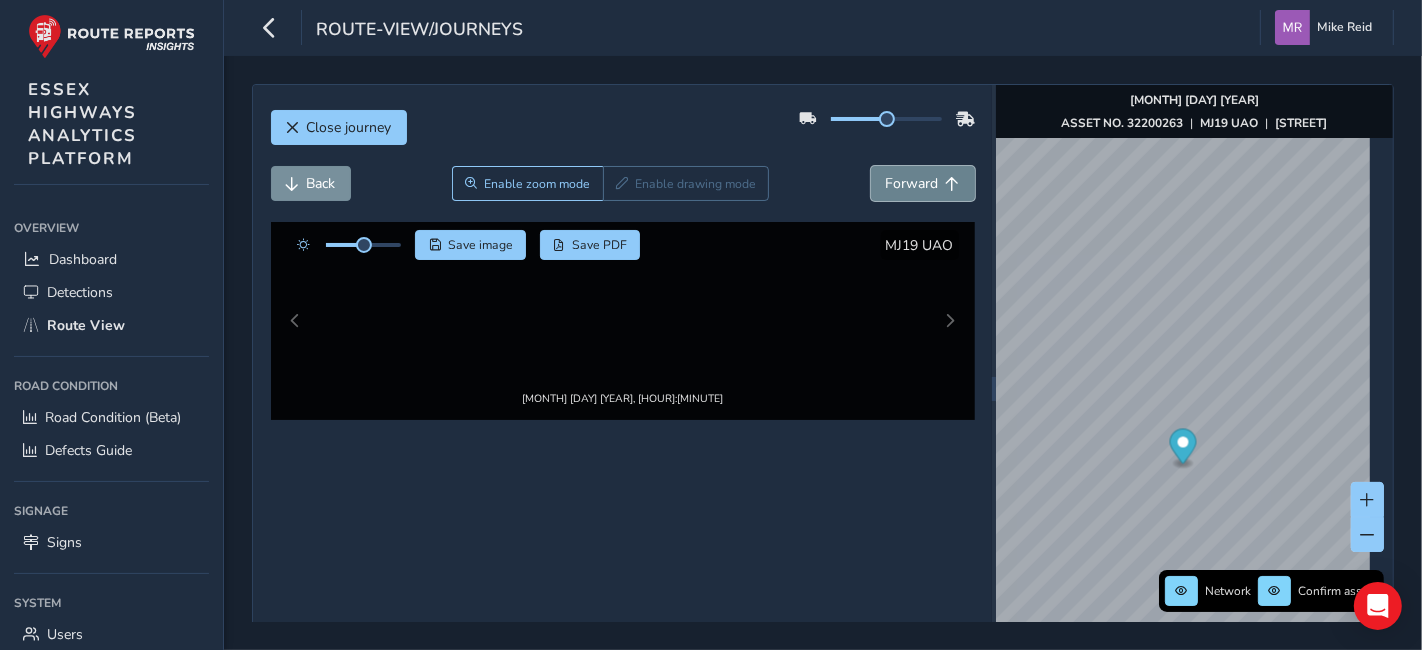 click on "Forward" at bounding box center (912, 183) 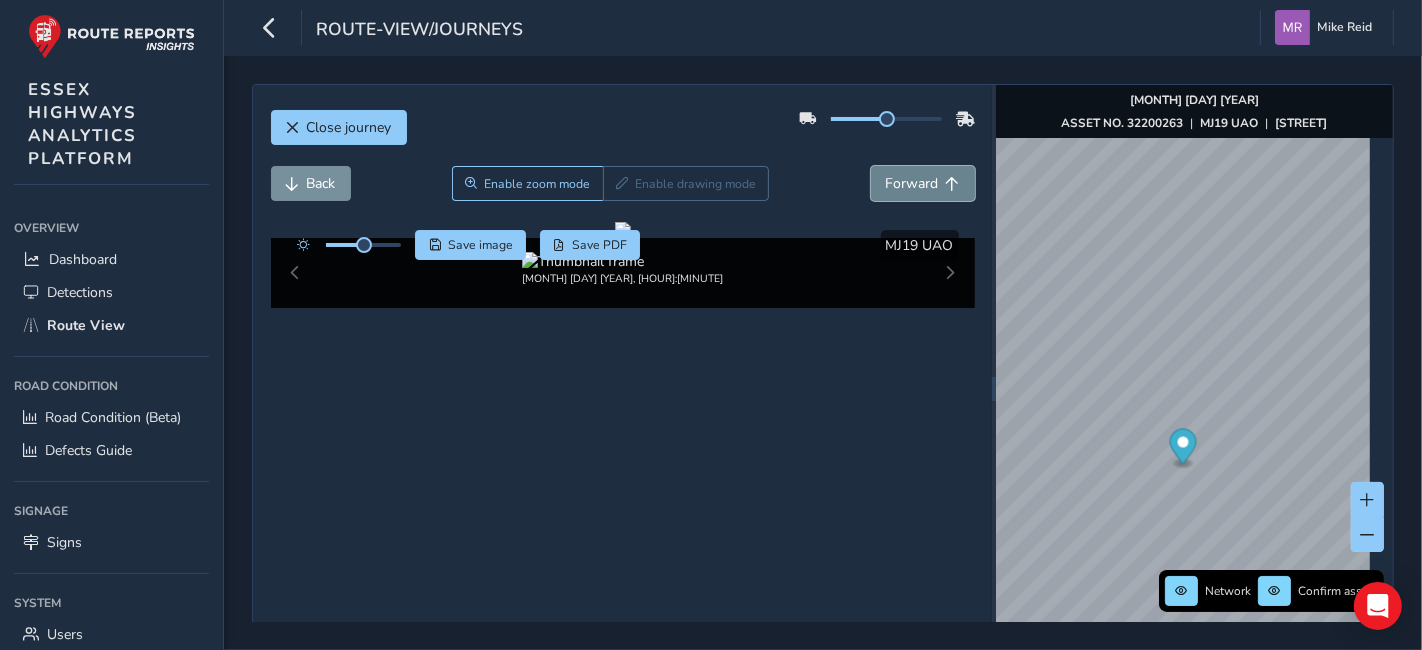 click on "Forward" at bounding box center [912, 183] 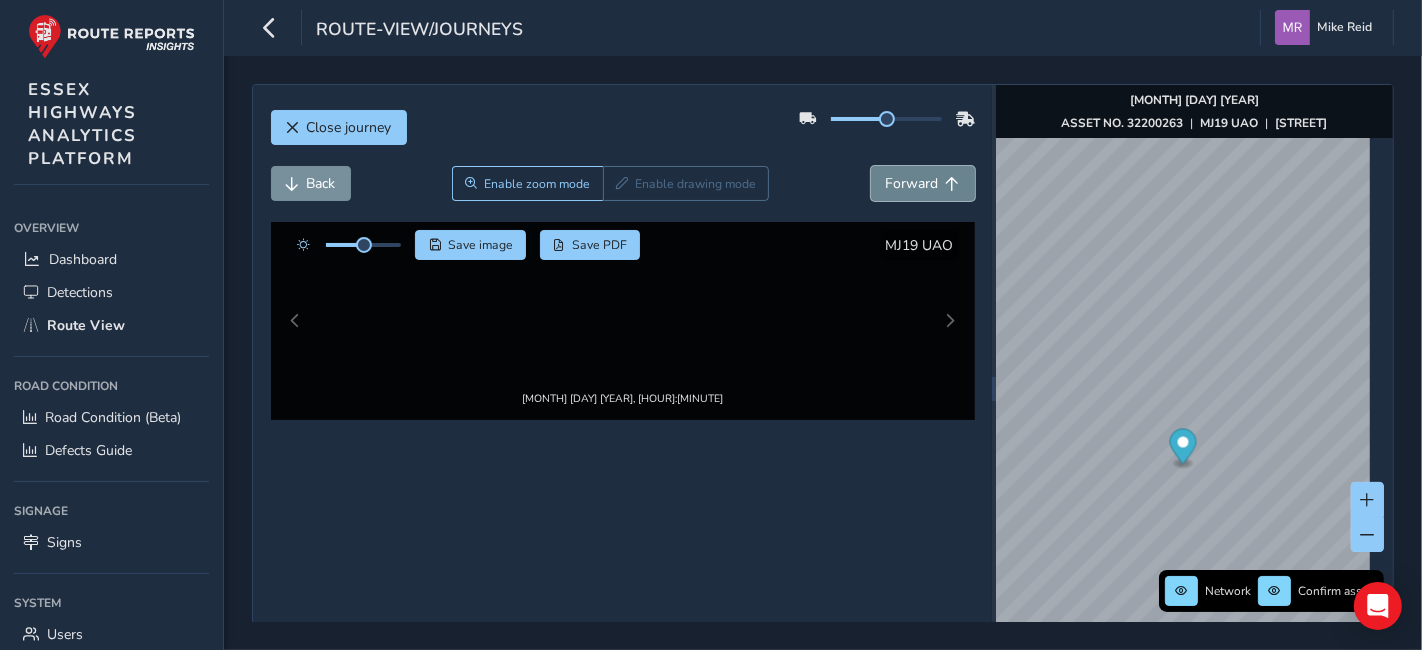 click on "Forward" at bounding box center (912, 183) 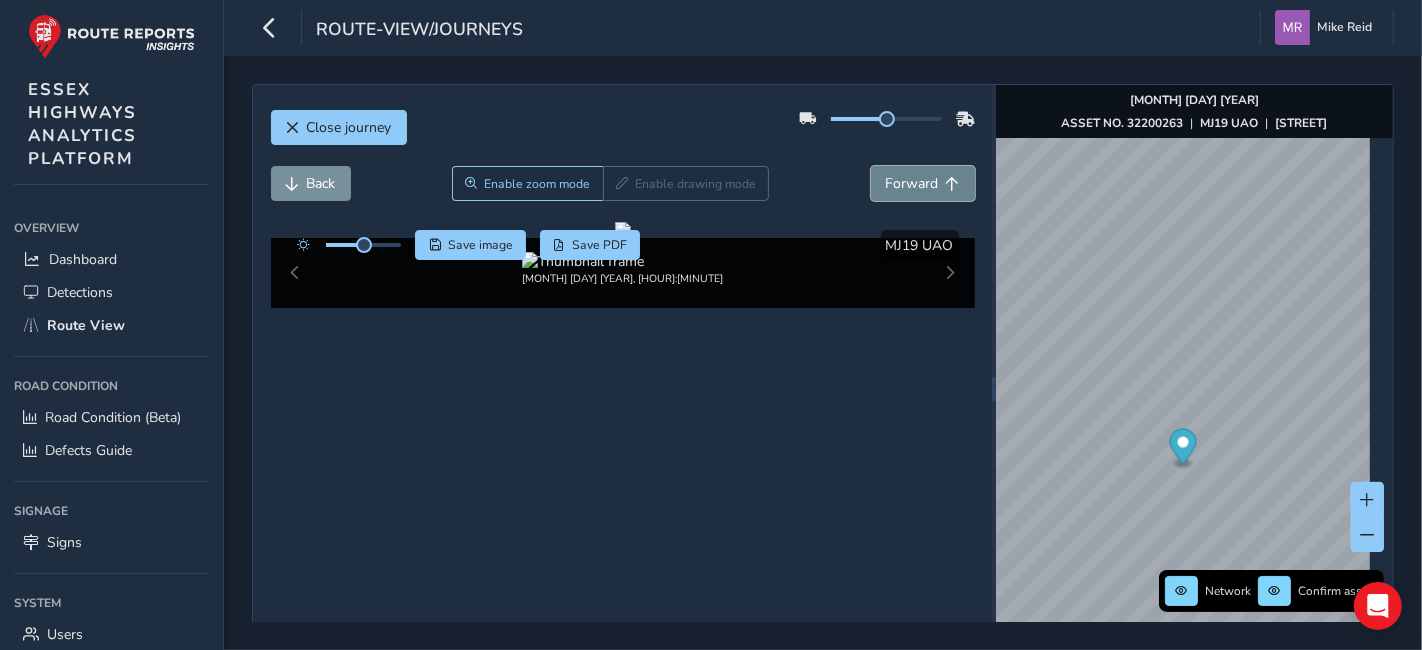 click on "Forward" at bounding box center [912, 183] 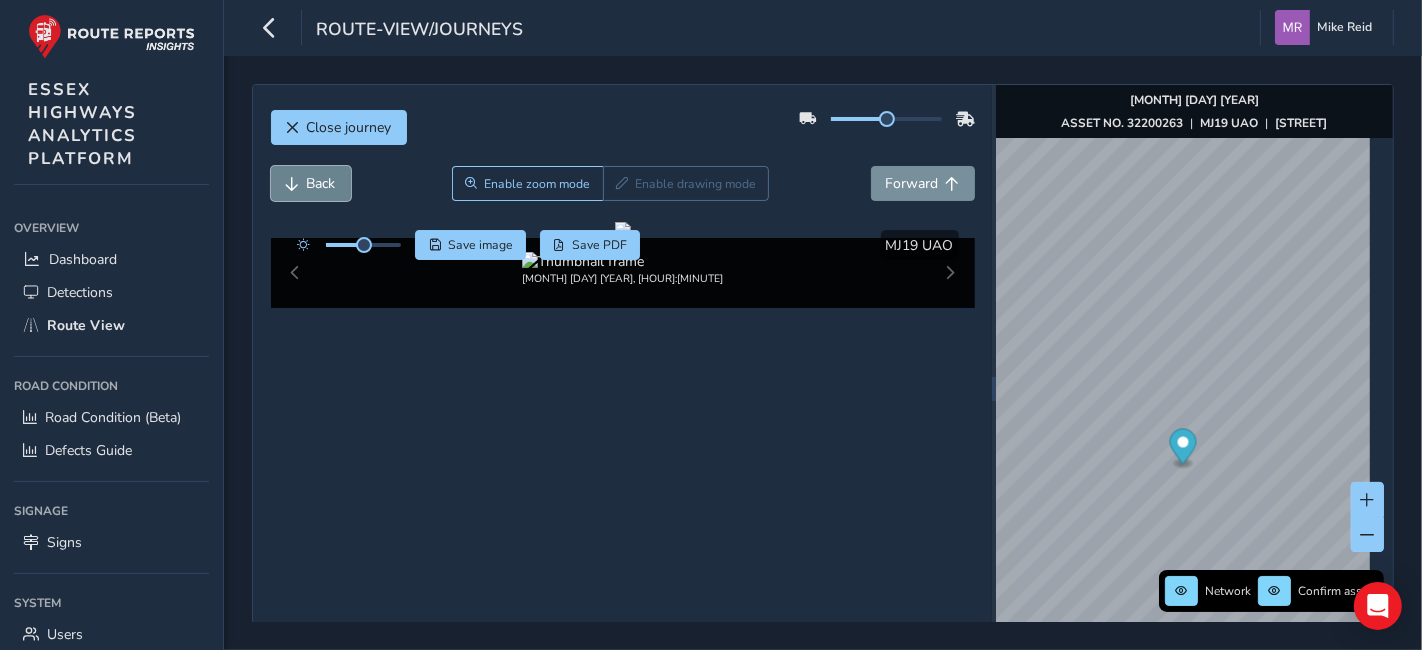 click on "Back" at bounding box center [311, 183] 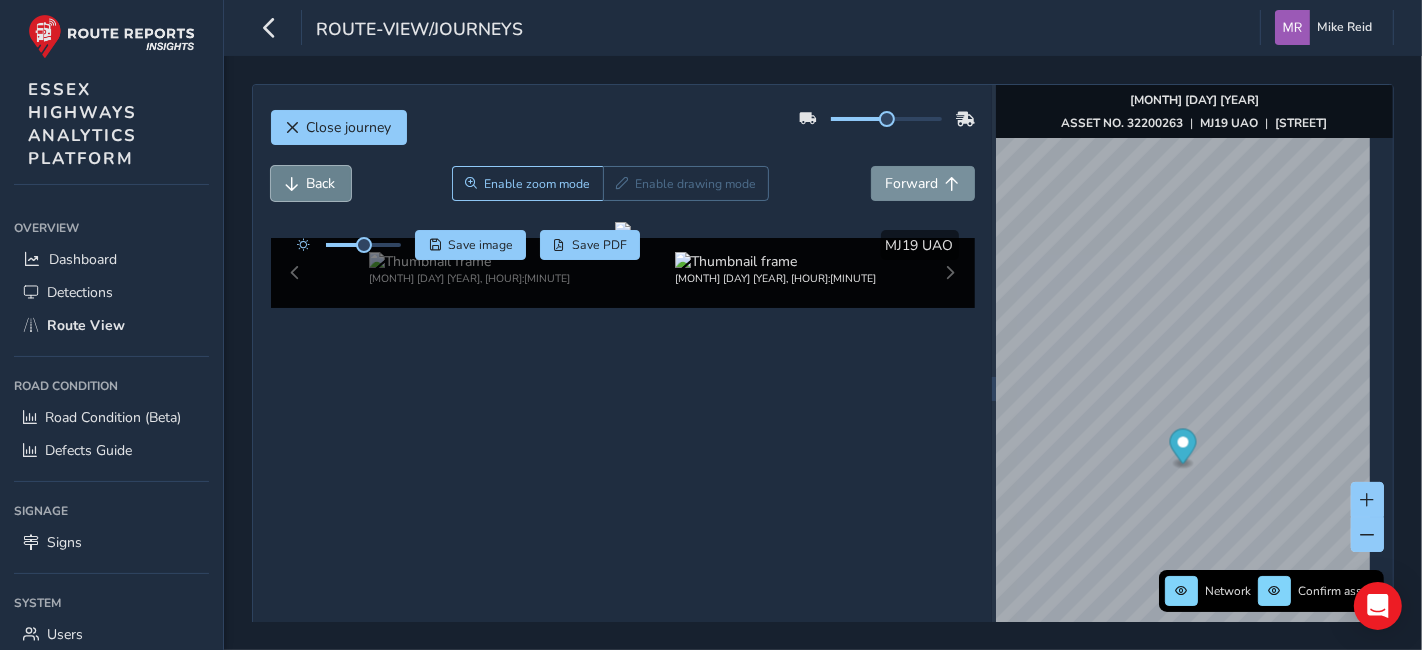 drag, startPoint x: 341, startPoint y: 184, endPoint x: 331, endPoint y: 181, distance: 10.440307 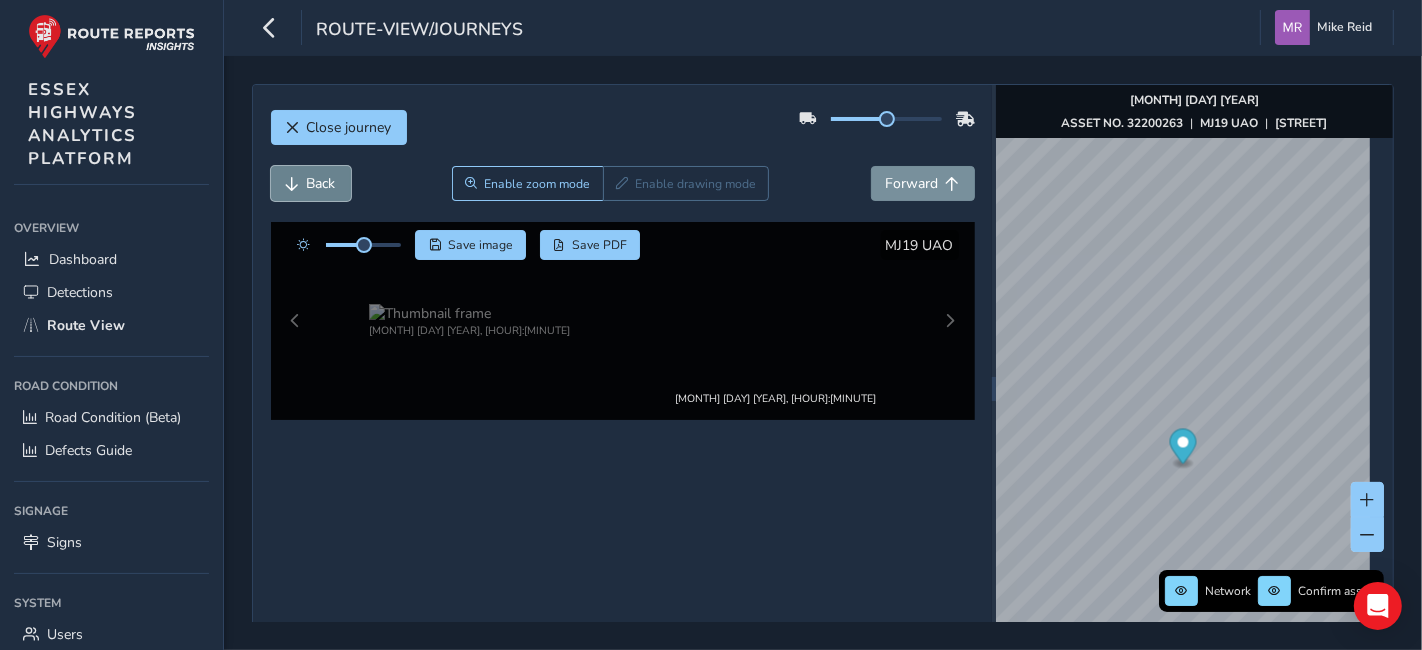 click on "Back" at bounding box center [321, 183] 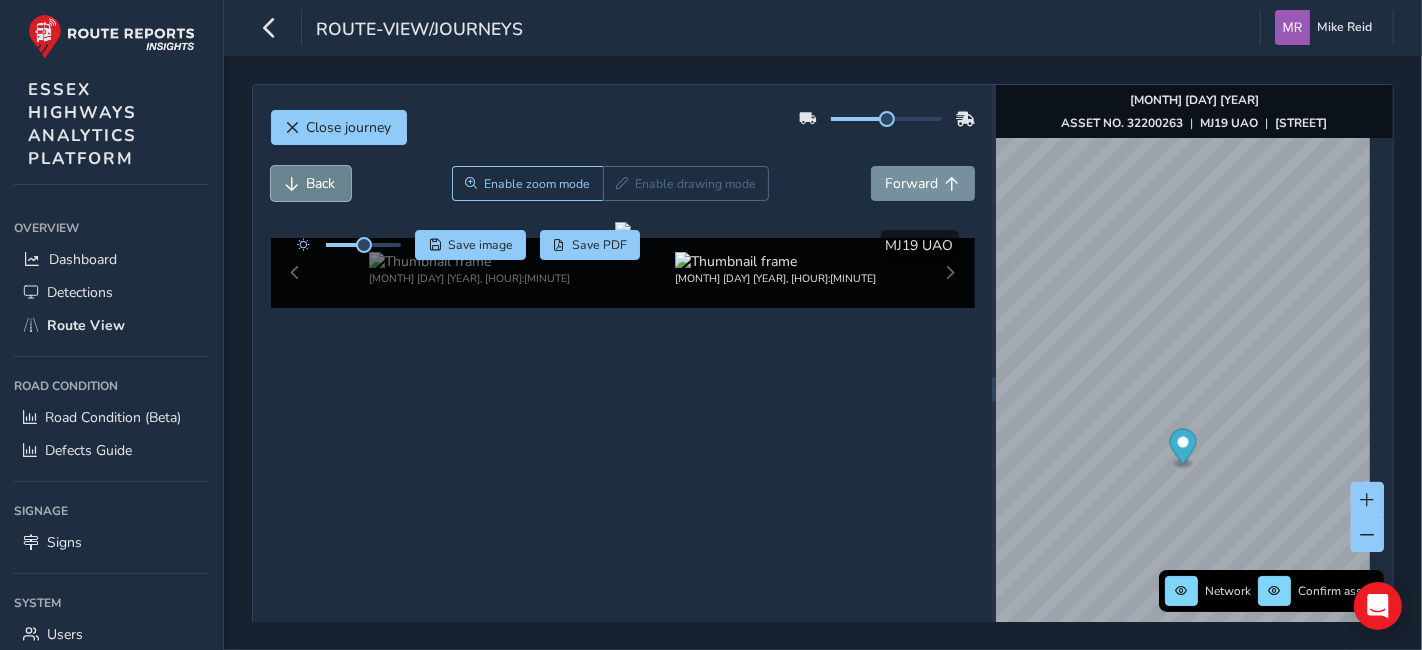 click on "Back" at bounding box center (321, 183) 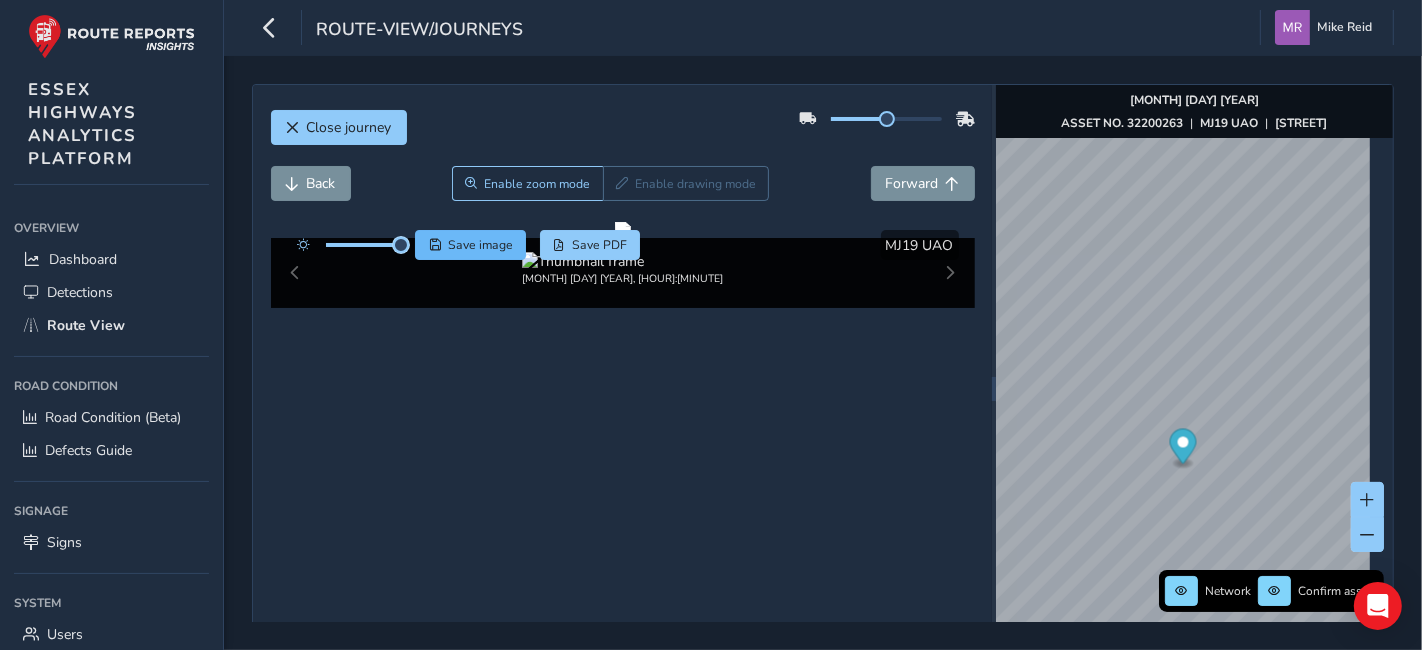 drag, startPoint x: 358, startPoint y: 248, endPoint x: 438, endPoint y: 252, distance: 80.09994 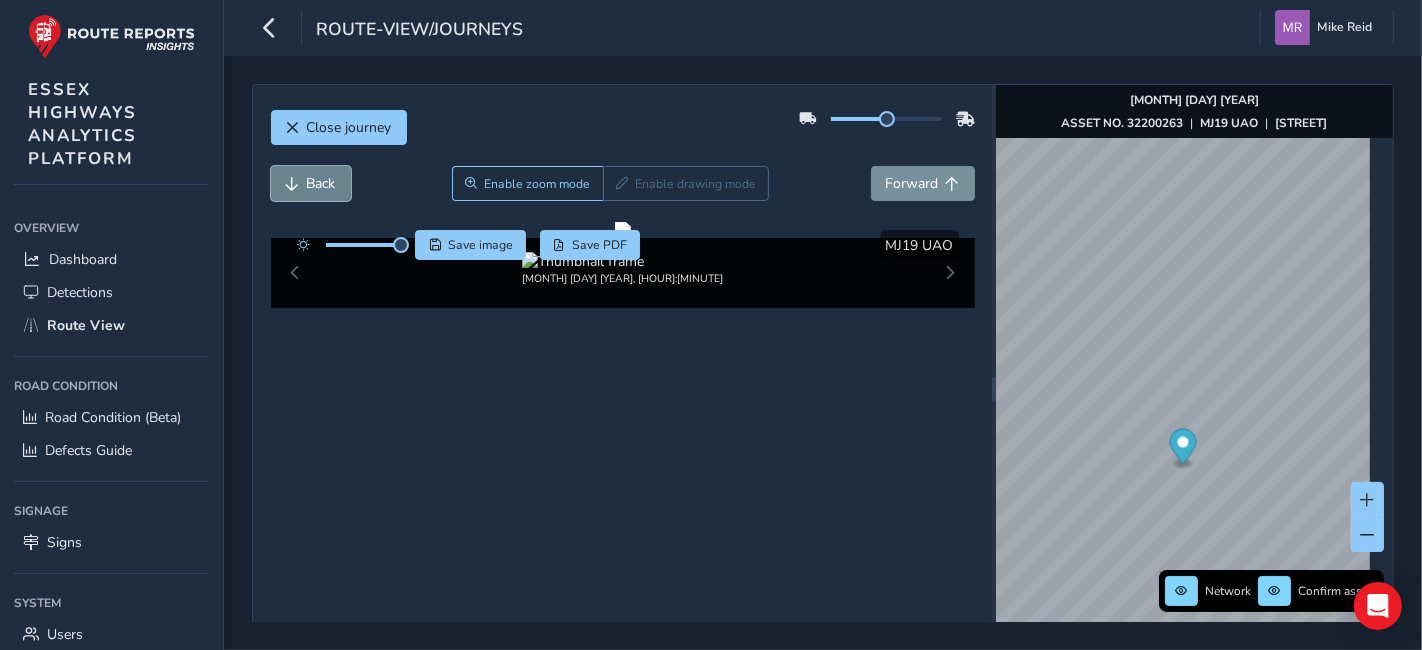 click on "Back" at bounding box center (321, 183) 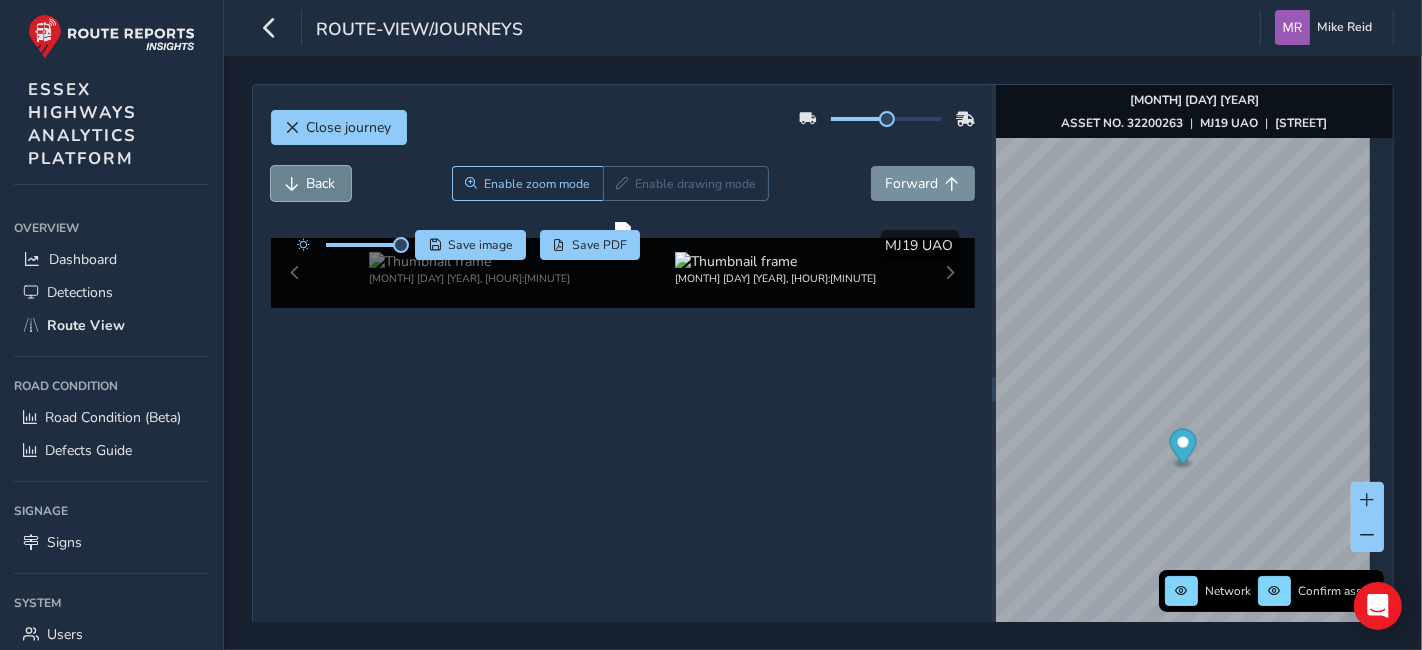 click on "Back" at bounding box center [321, 183] 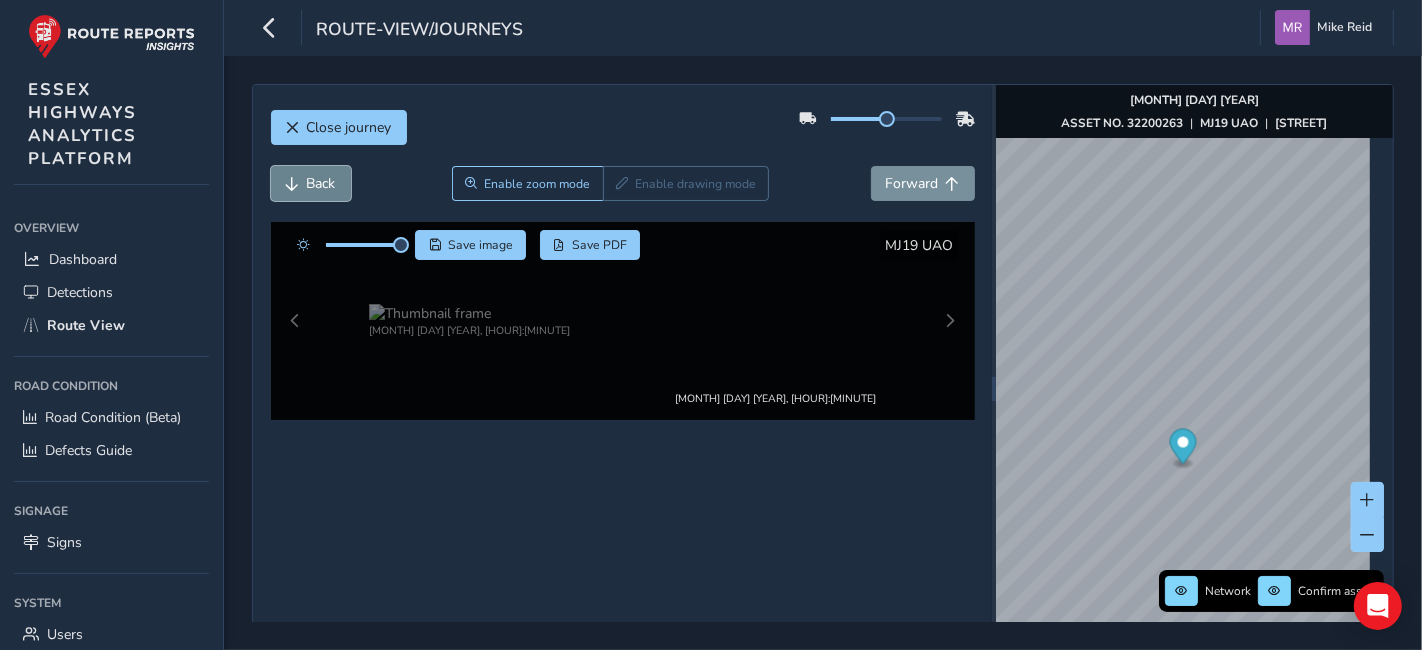 click on "Back" at bounding box center (321, 183) 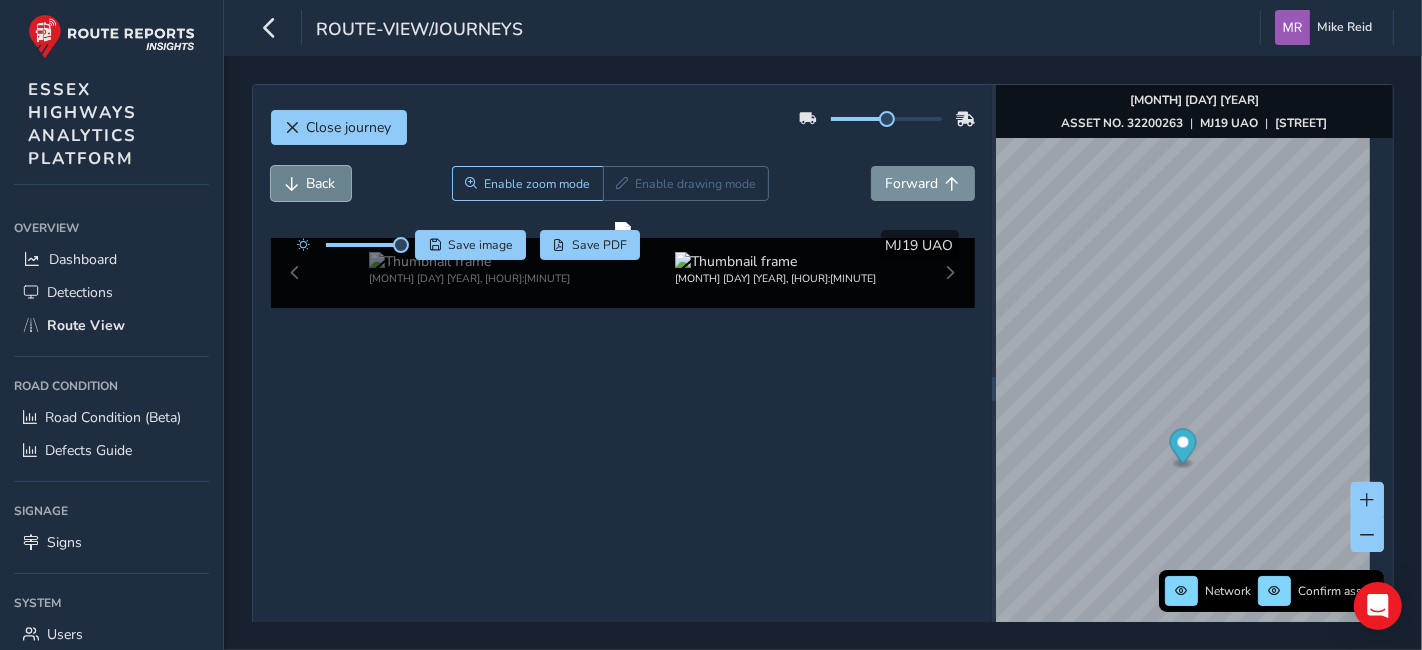 click on "Back" at bounding box center (321, 183) 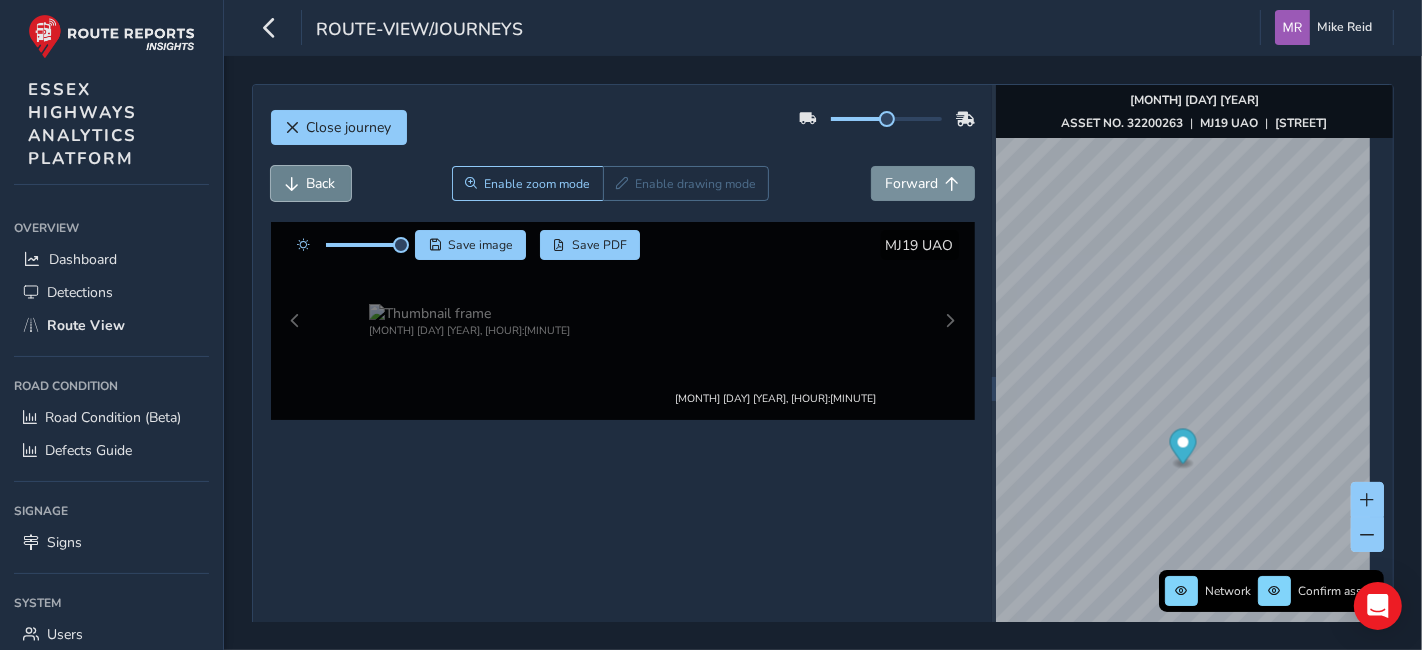 click on "Back" at bounding box center [321, 183] 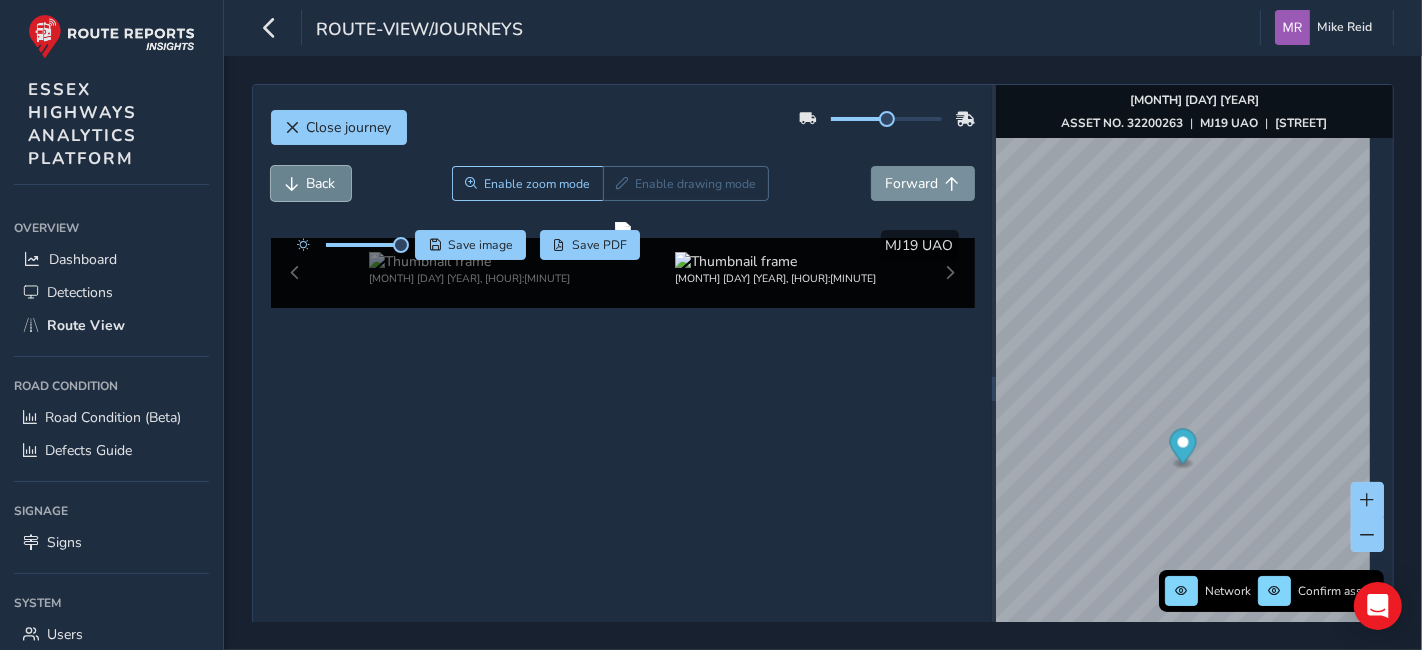 click on "Back" at bounding box center (321, 183) 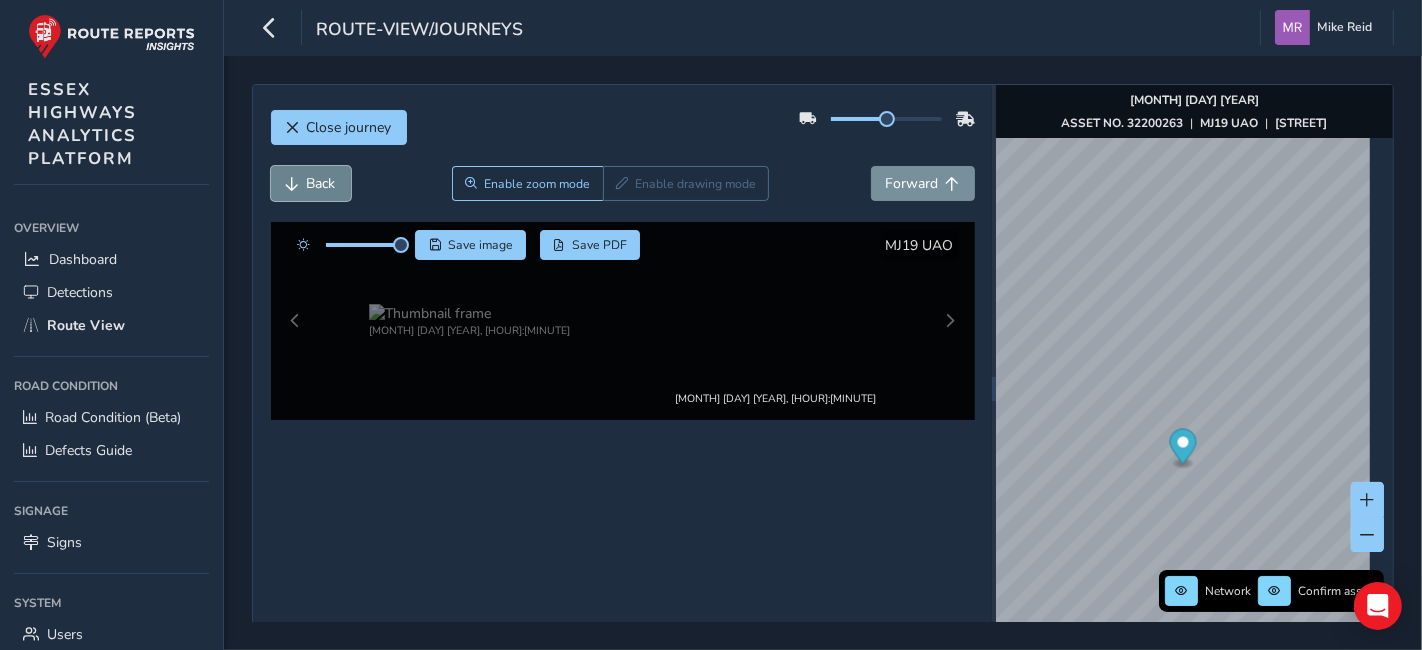 click on "Back" at bounding box center (321, 183) 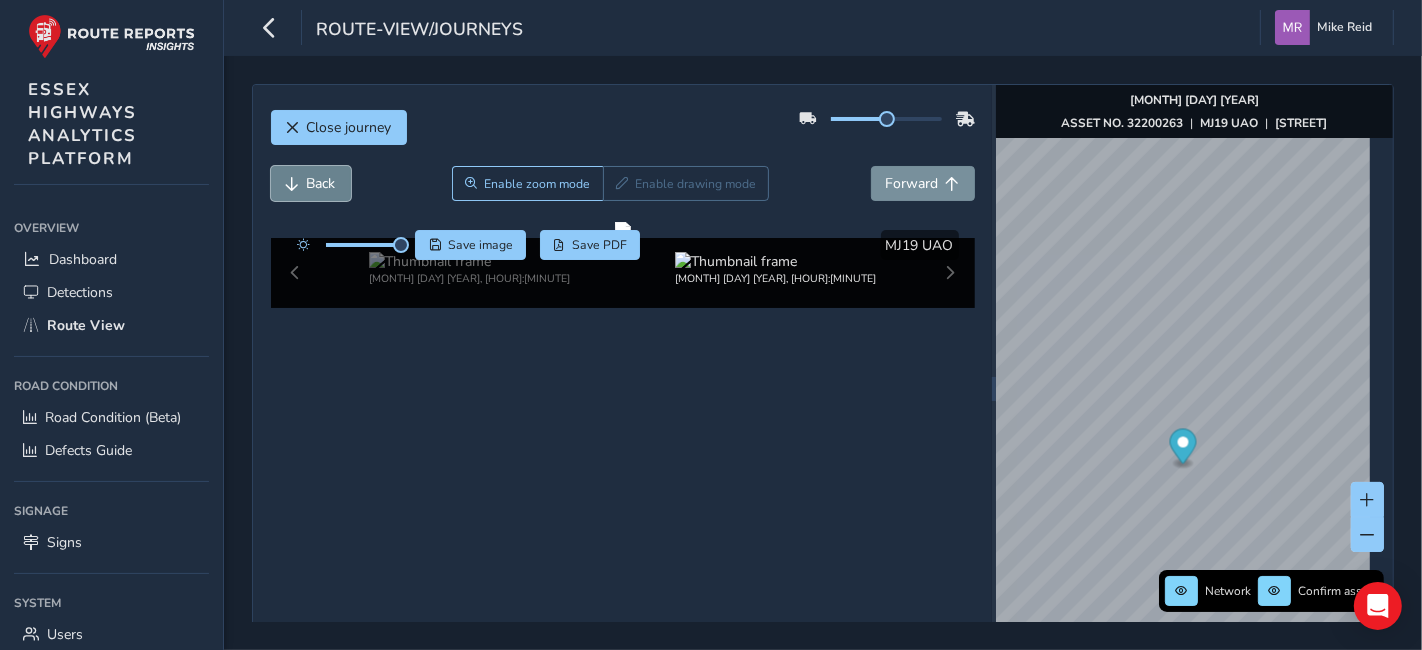 click on "Back" at bounding box center (311, 183) 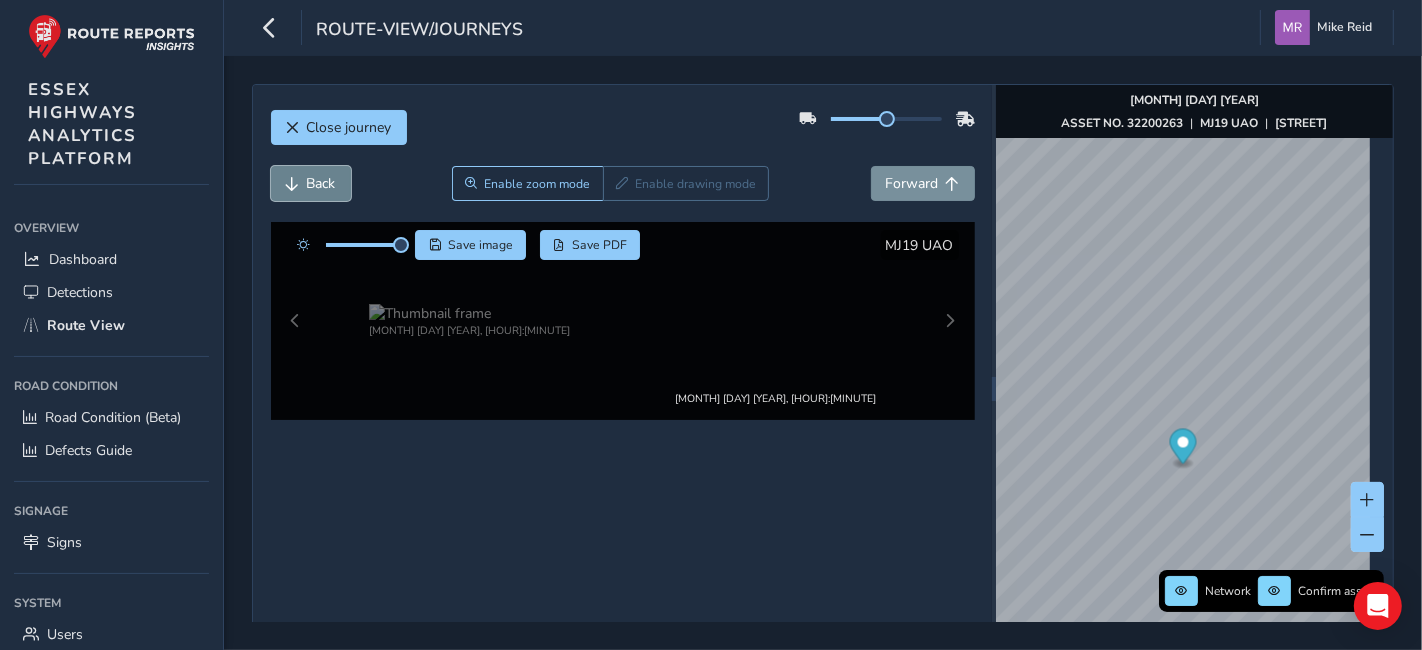 click at bounding box center (293, 184) 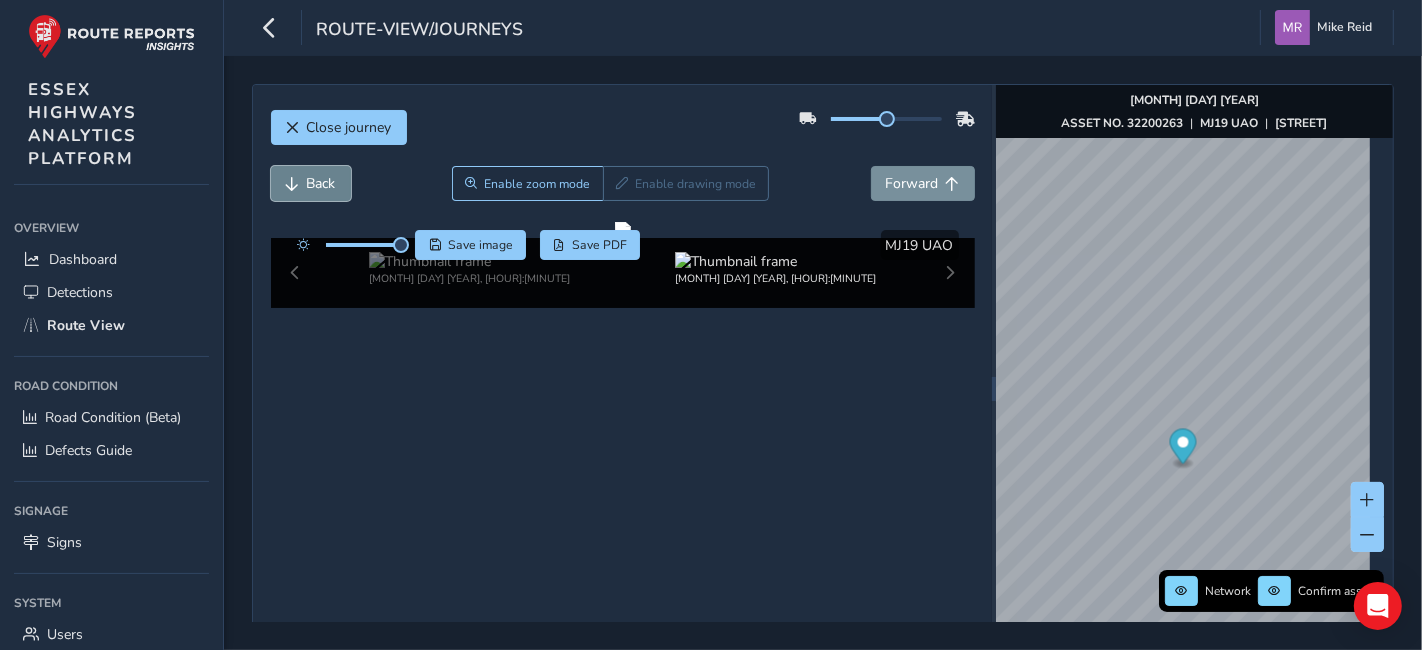 click at bounding box center [293, 184] 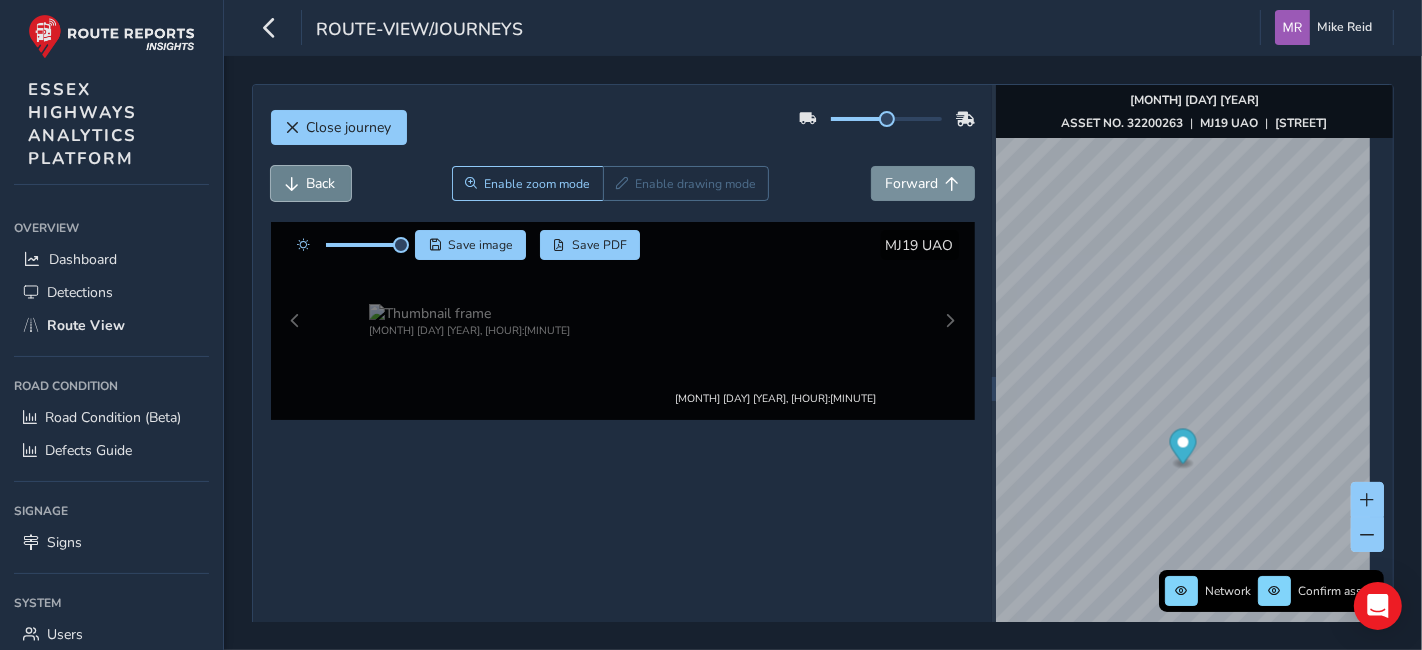 click at bounding box center [293, 184] 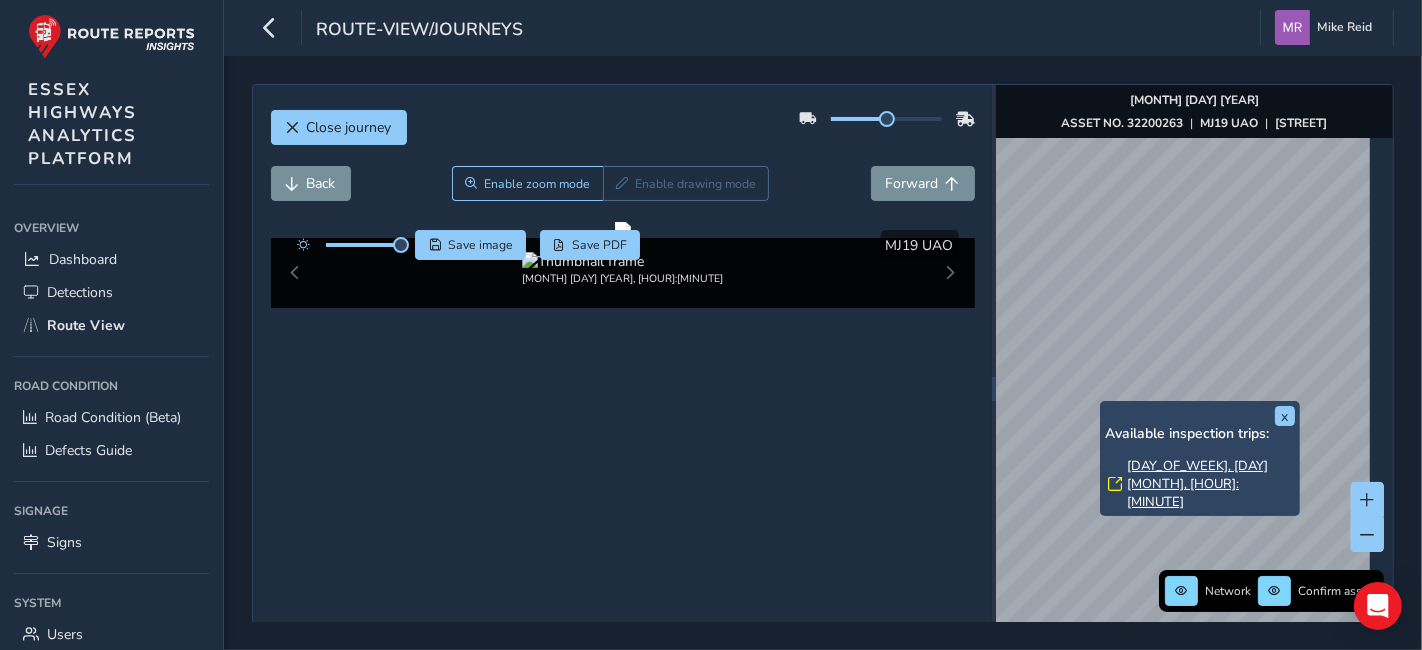 click on "[DAY_OF_WEEK], [DAY] [MONTH], [HOUR]:[MINUTE]" at bounding box center [1211, 484] 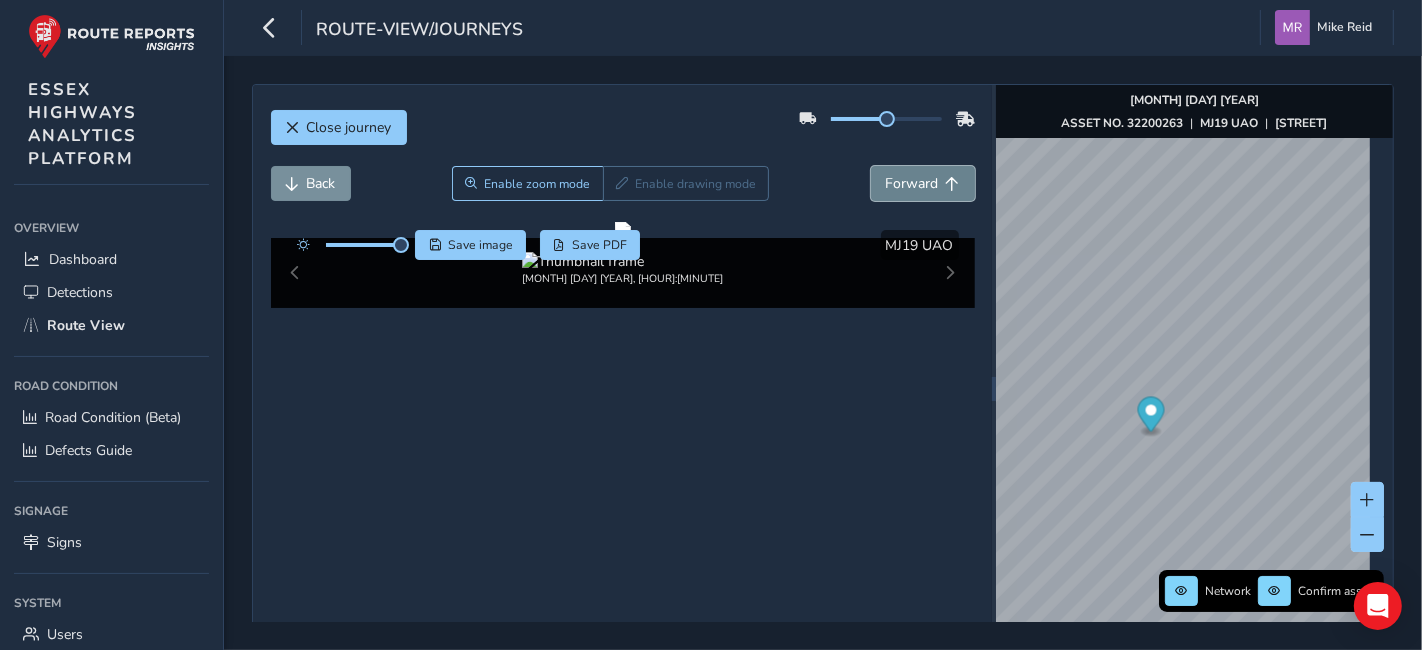 click on "Forward" at bounding box center [912, 183] 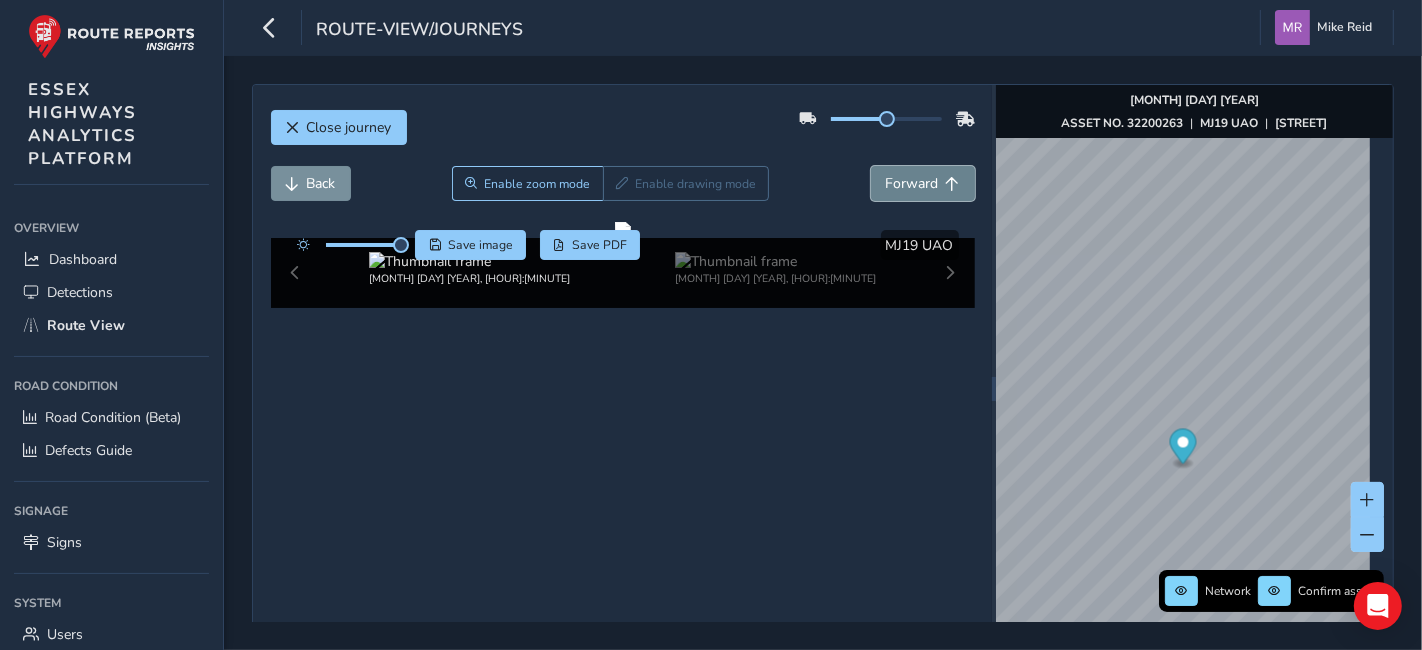 click on "Forward" at bounding box center [912, 183] 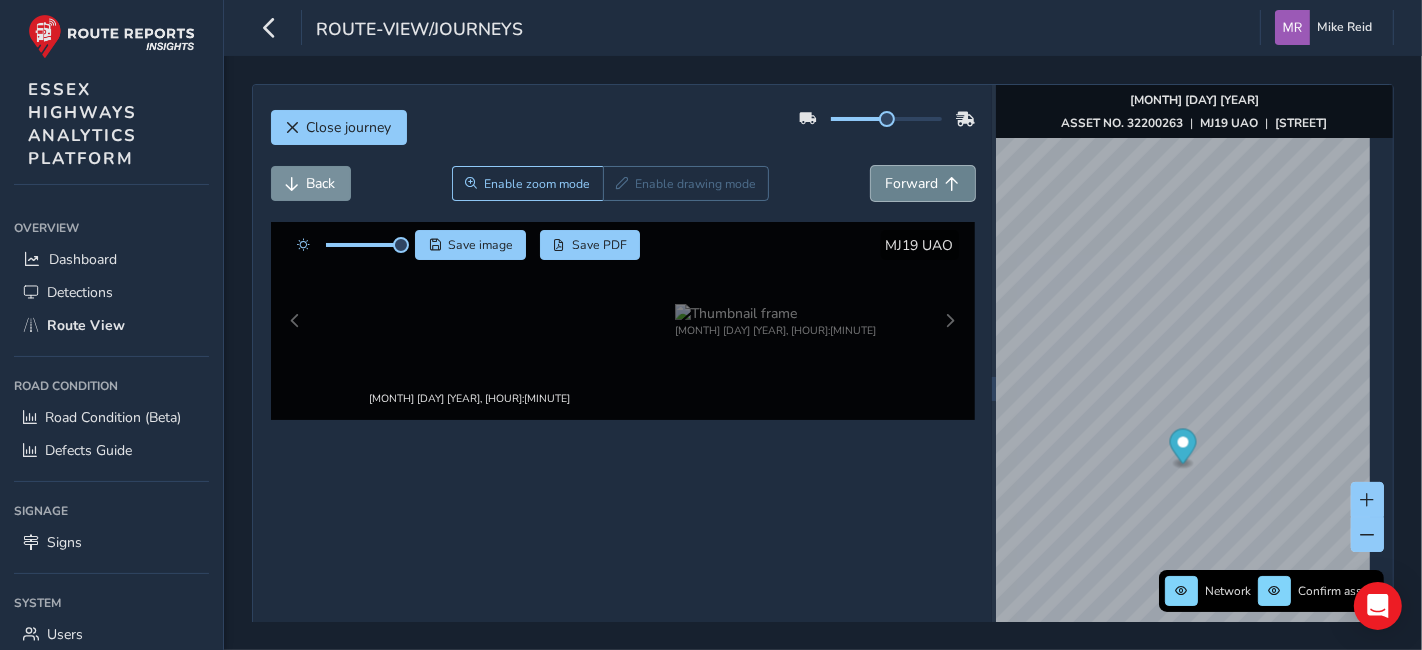 click on "Forward" at bounding box center (923, 183) 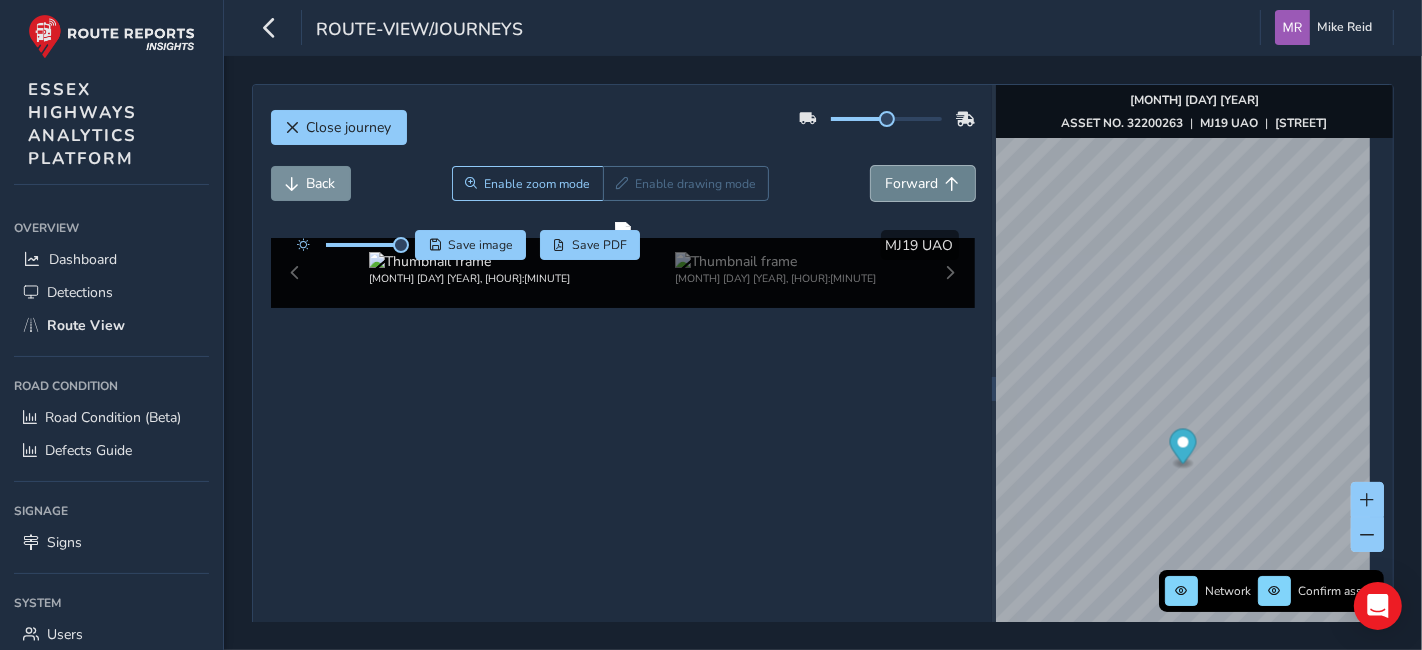 click on "Forward" at bounding box center (923, 183) 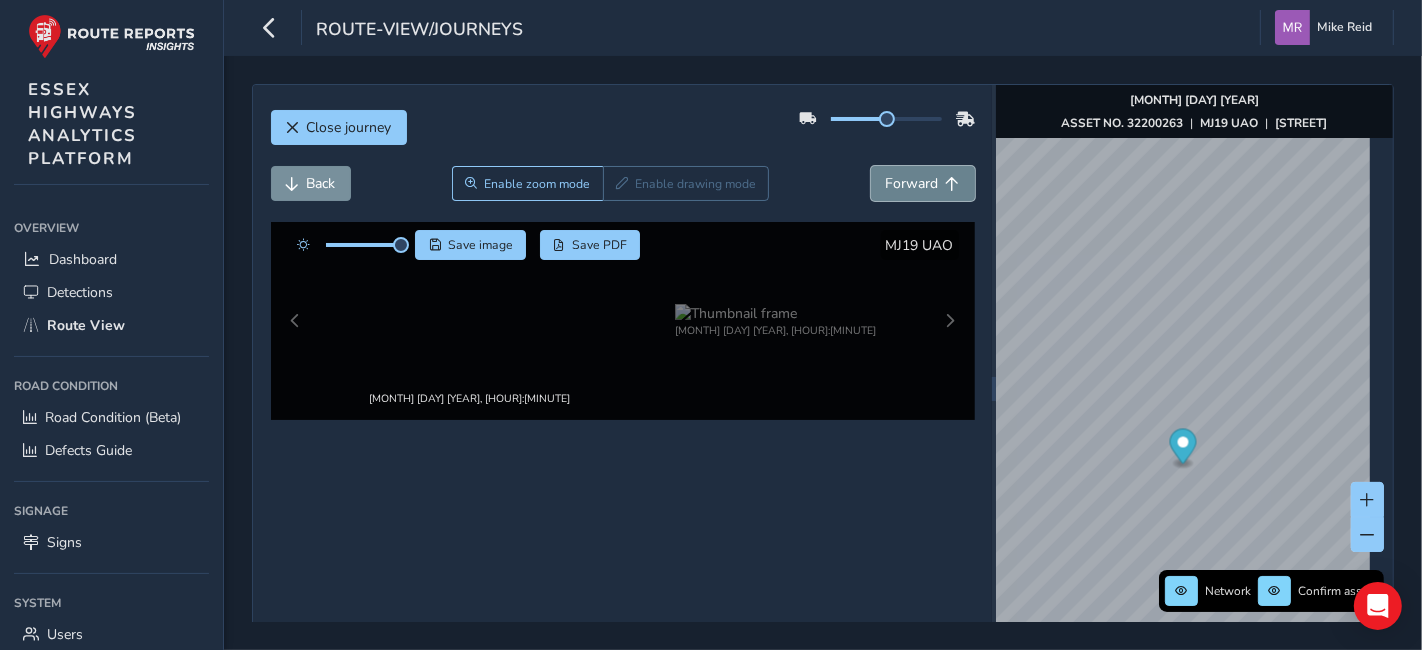 click on "Forward" at bounding box center [923, 183] 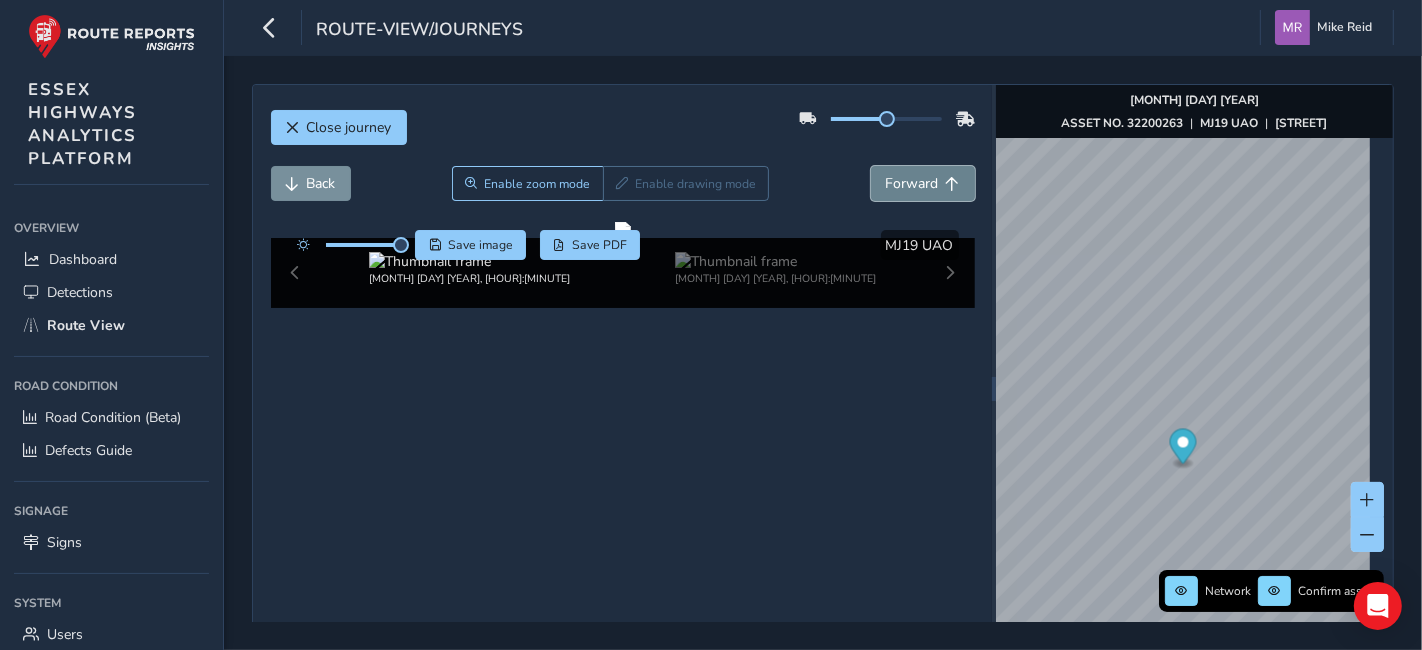 click on "Forward" at bounding box center [923, 183] 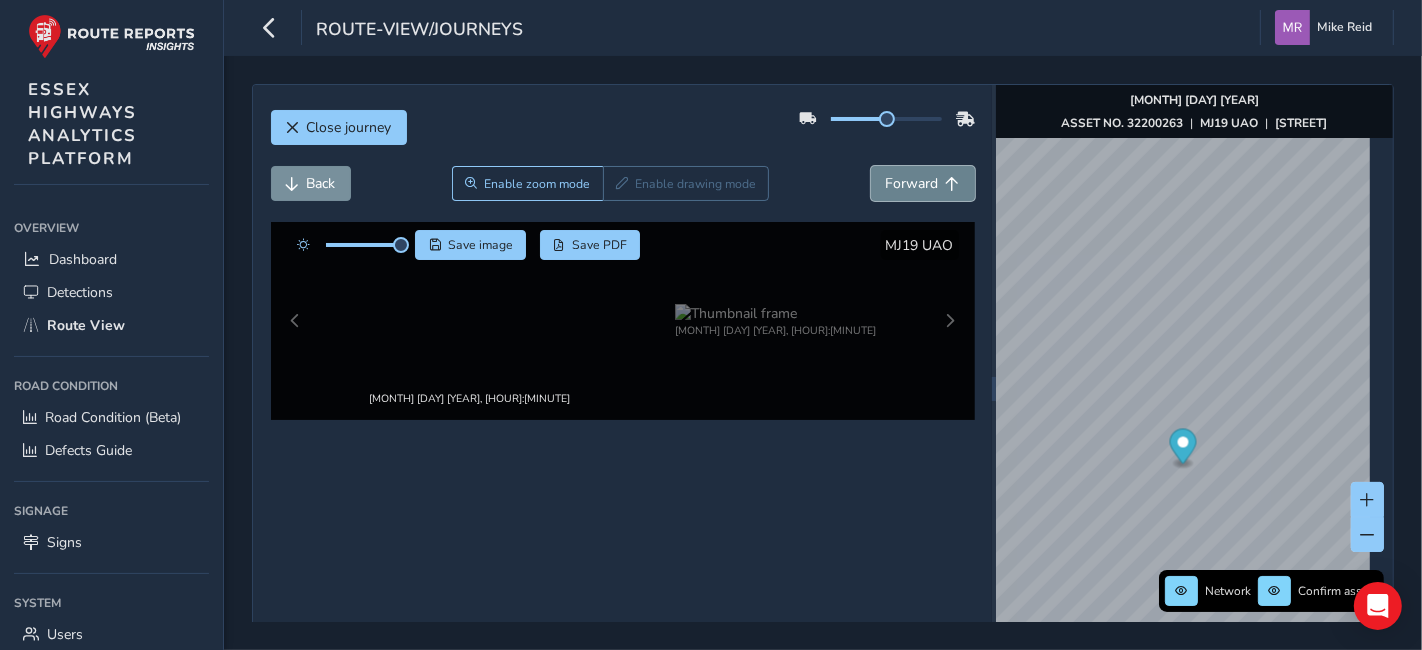 click on "Forward" at bounding box center [923, 183] 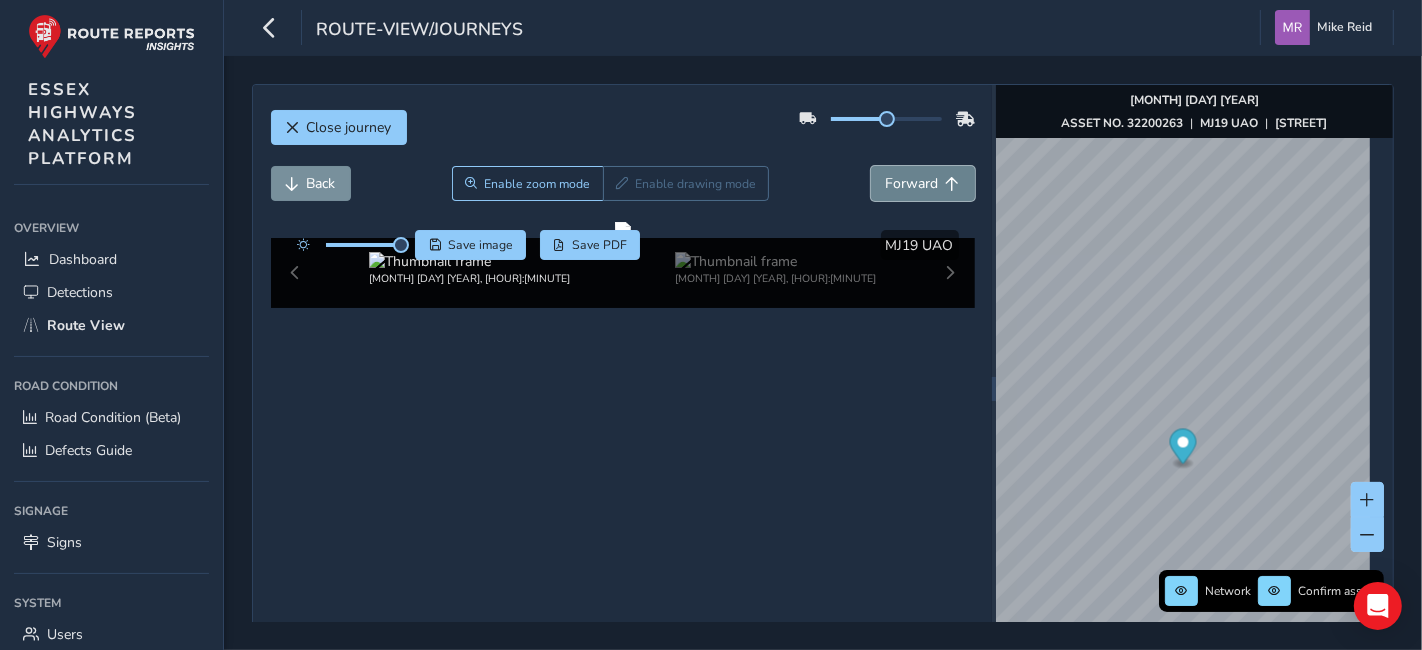 click on "Forward" at bounding box center (923, 183) 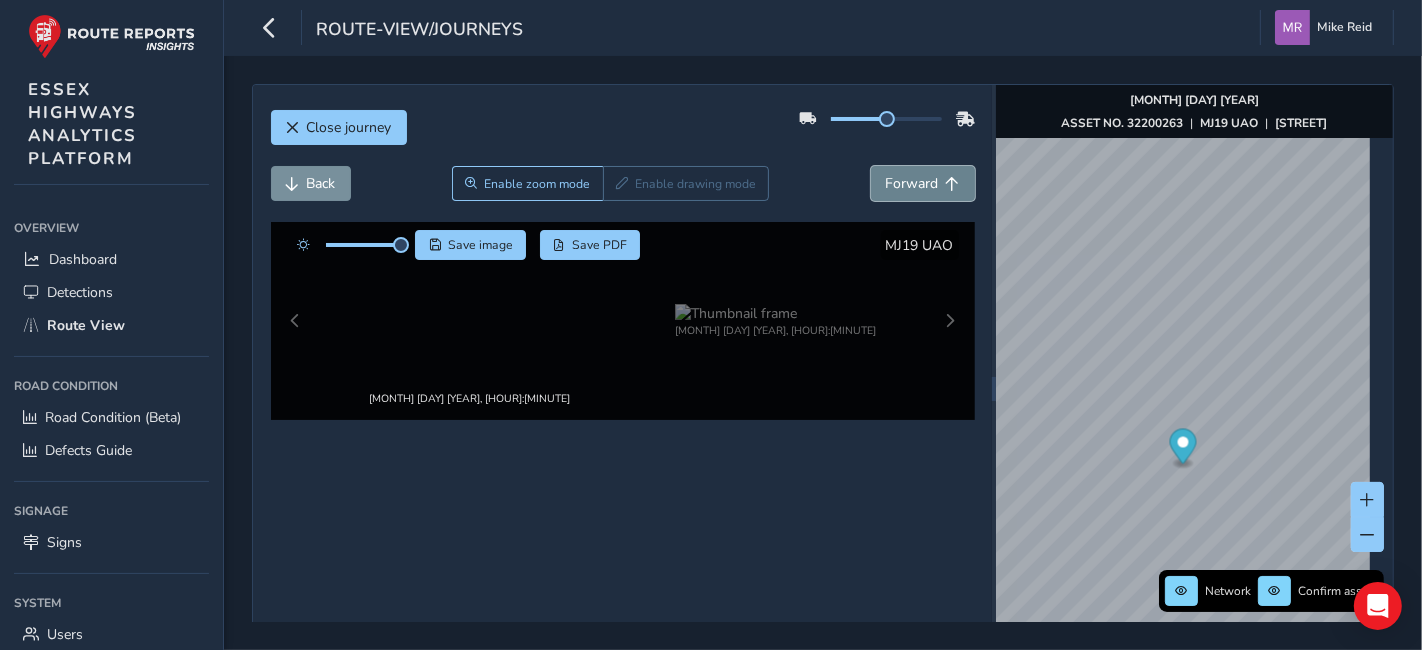 click on "Forward" at bounding box center [923, 183] 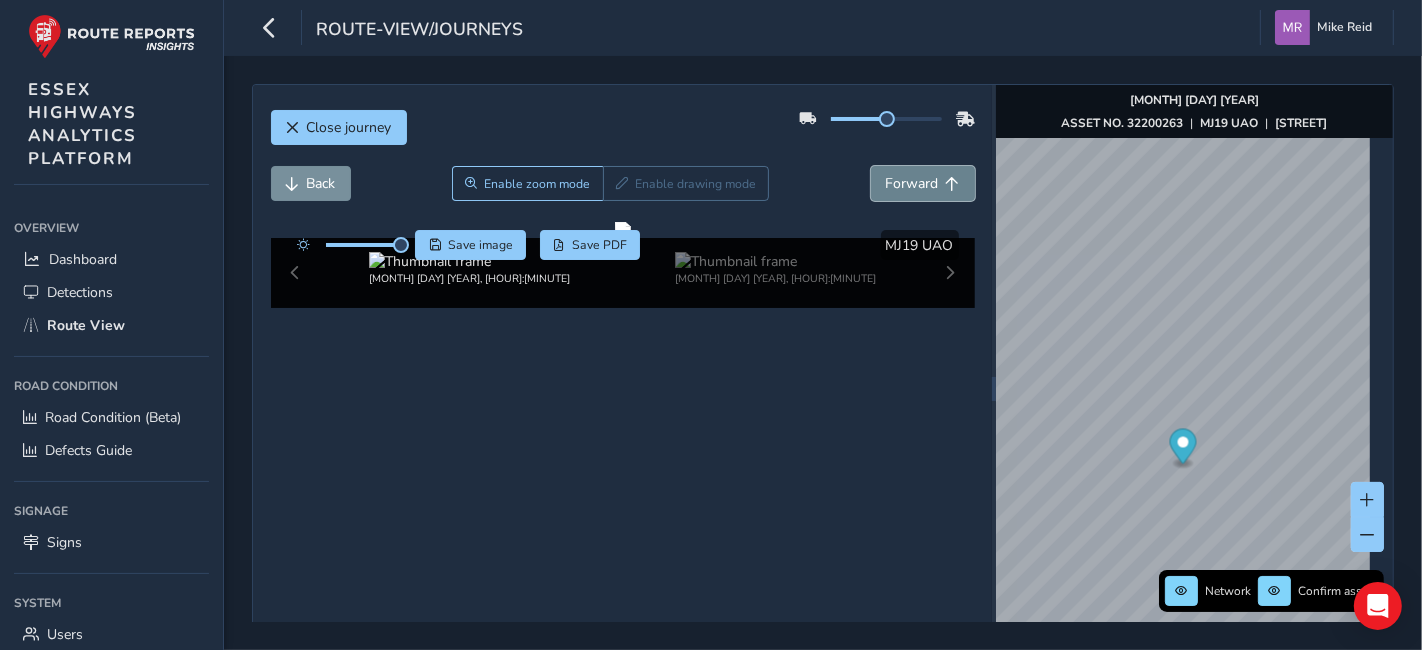 click on "Forward" at bounding box center [923, 183] 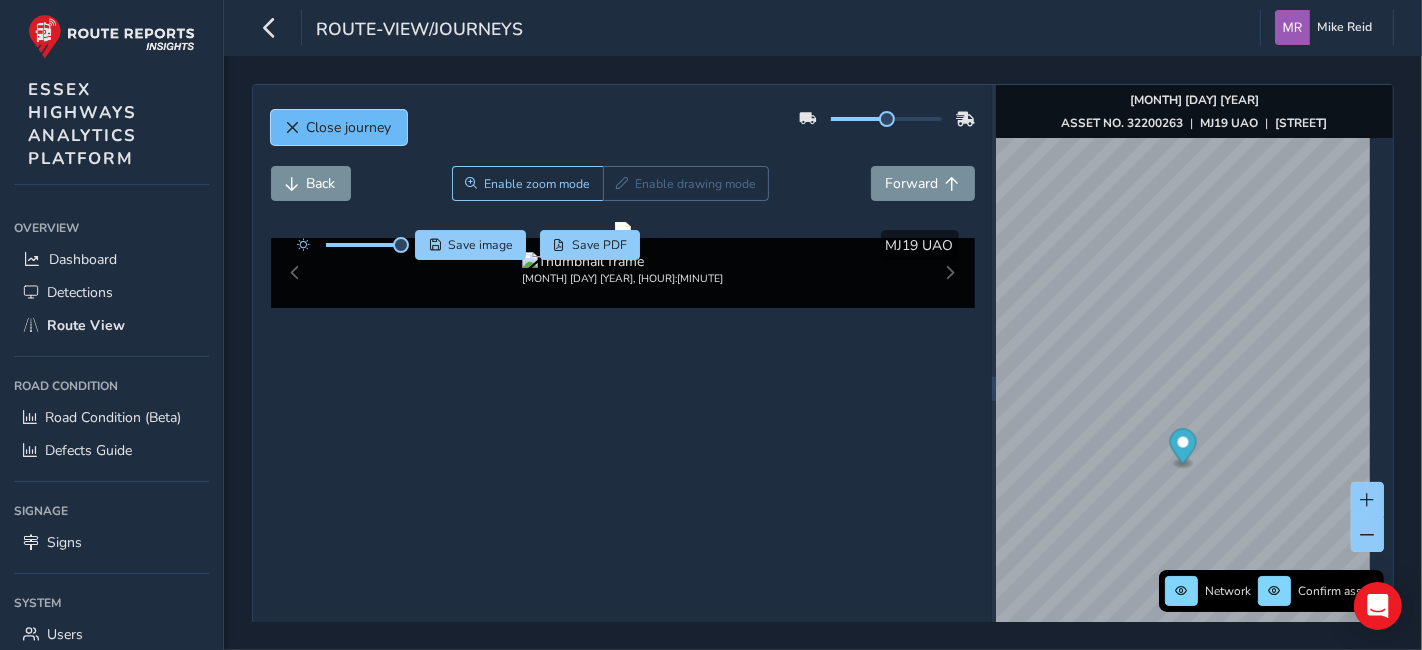click on "Close journey" at bounding box center [349, 127] 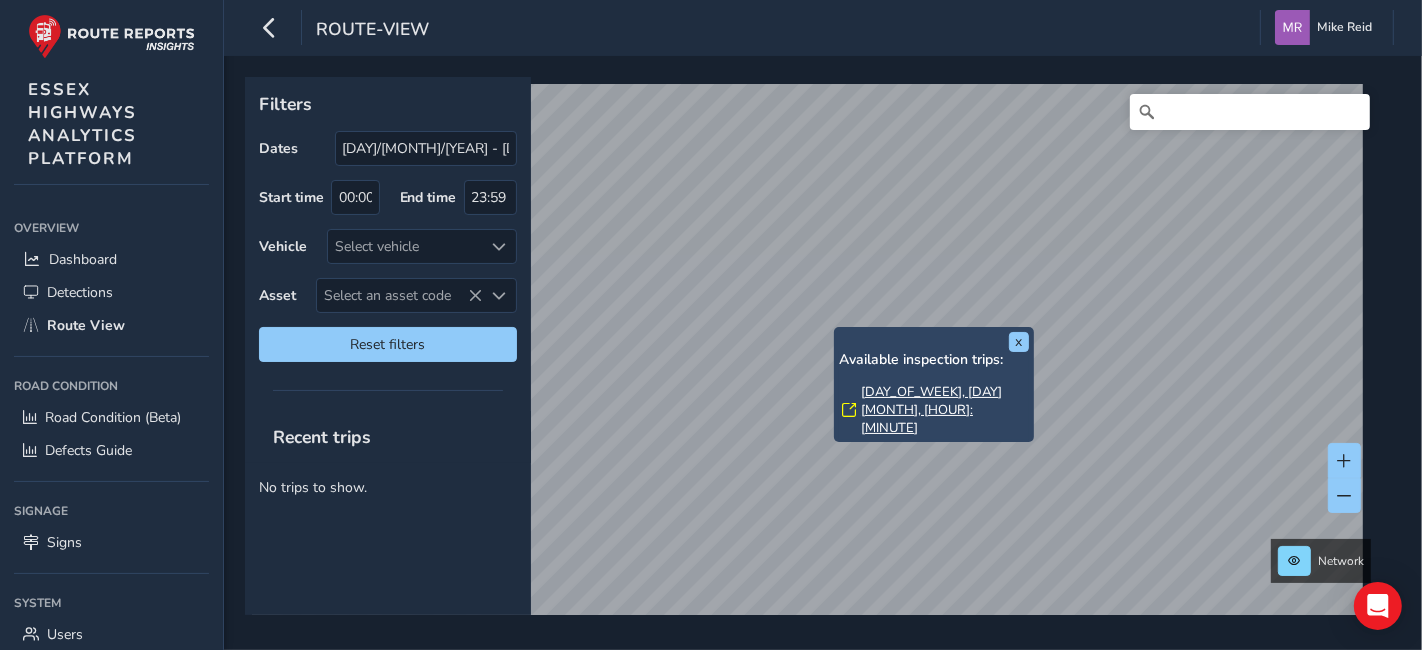 click on "[DAY_OF_WEEK], [DAY] [MONTH], [HOUR]:[MINUTE]" at bounding box center (945, 410) 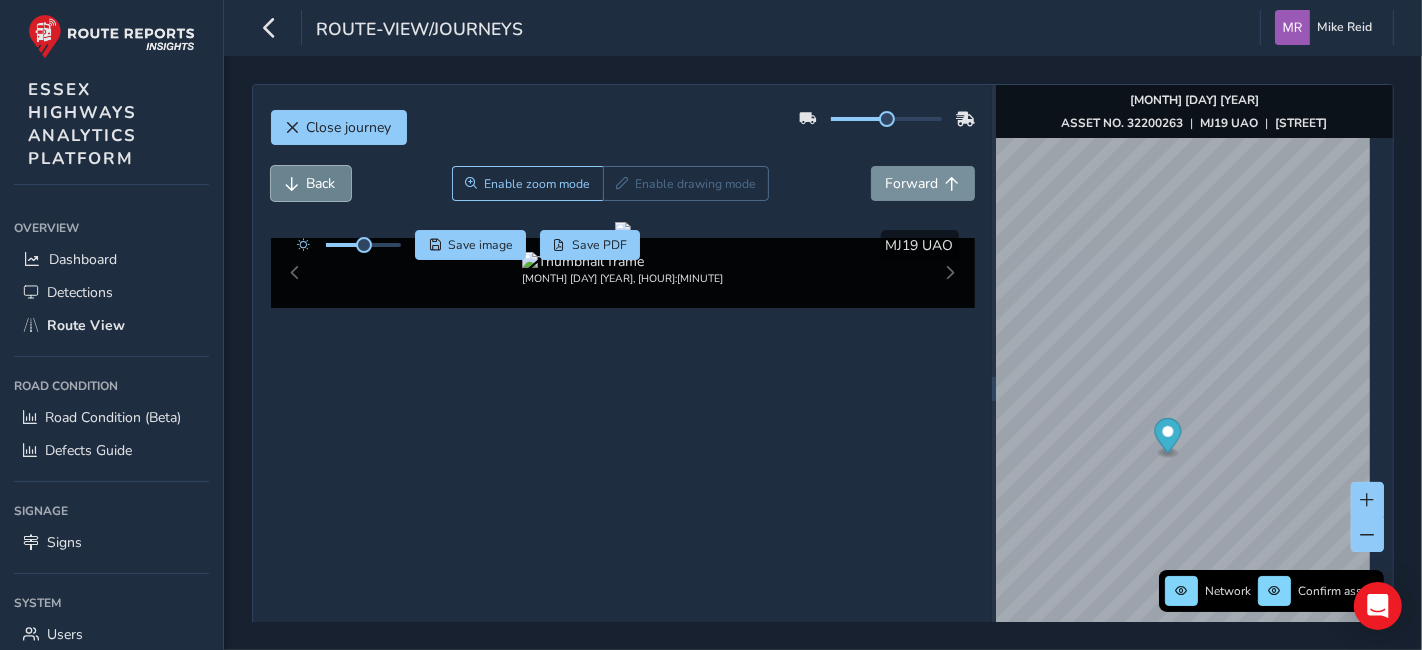 click on "Back" at bounding box center [311, 183] 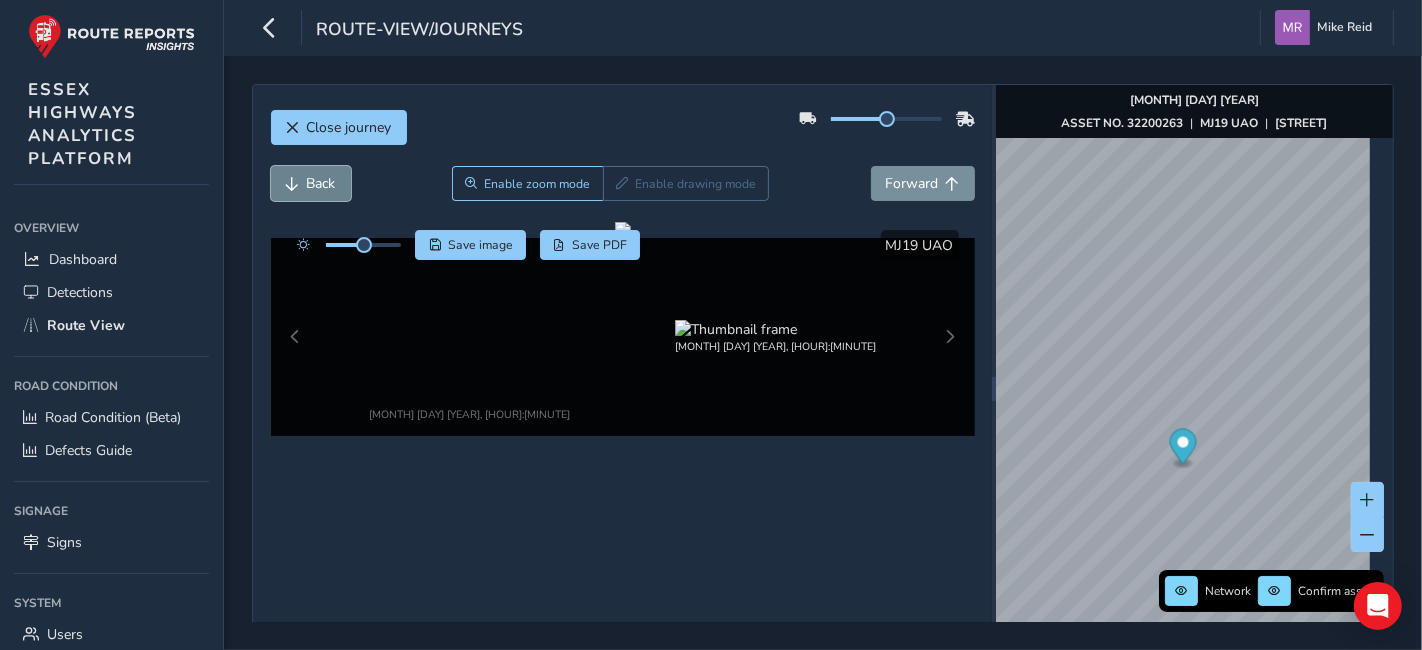 click on "Back" at bounding box center [311, 183] 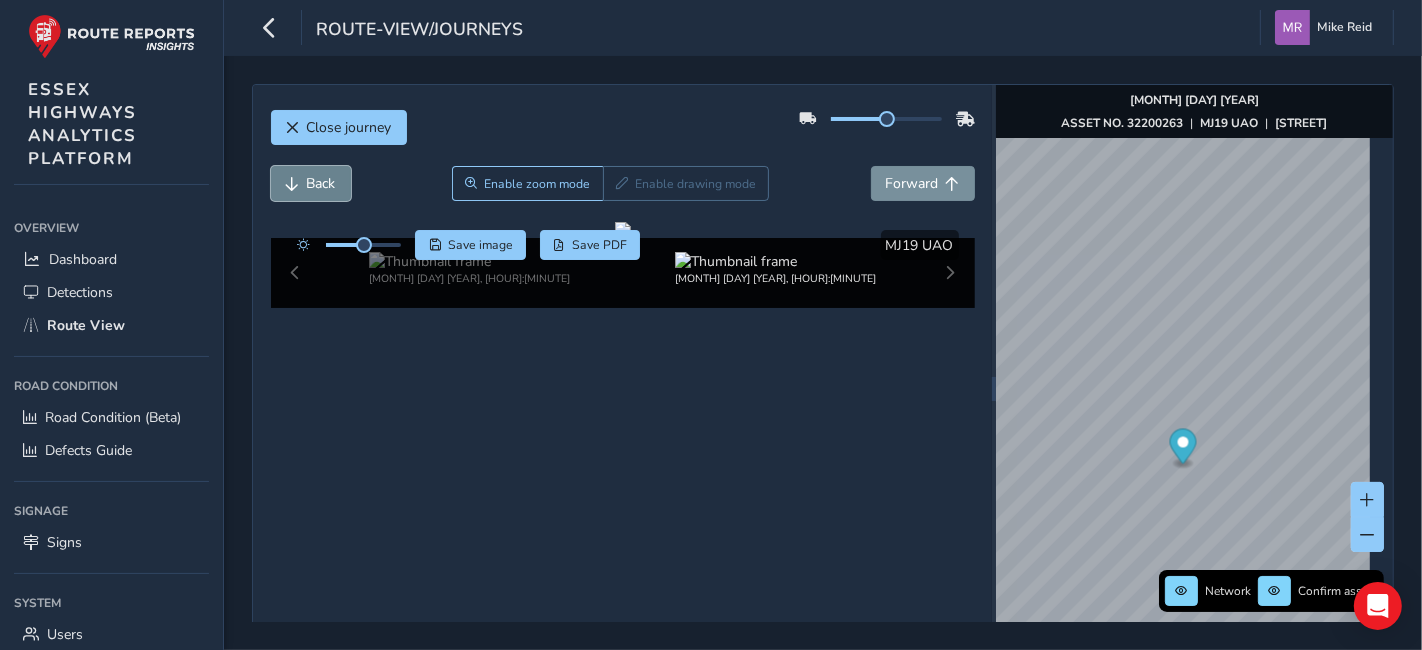 click on "Back" at bounding box center [311, 183] 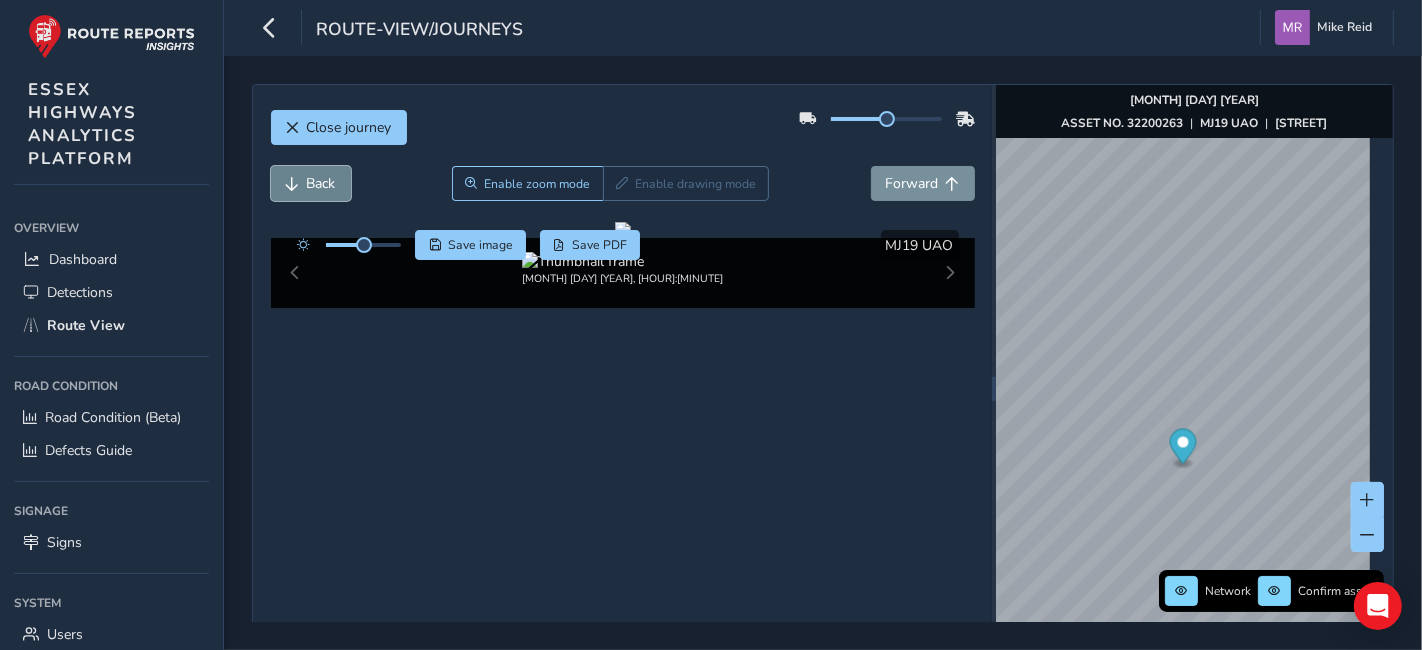 click on "Back" at bounding box center (311, 183) 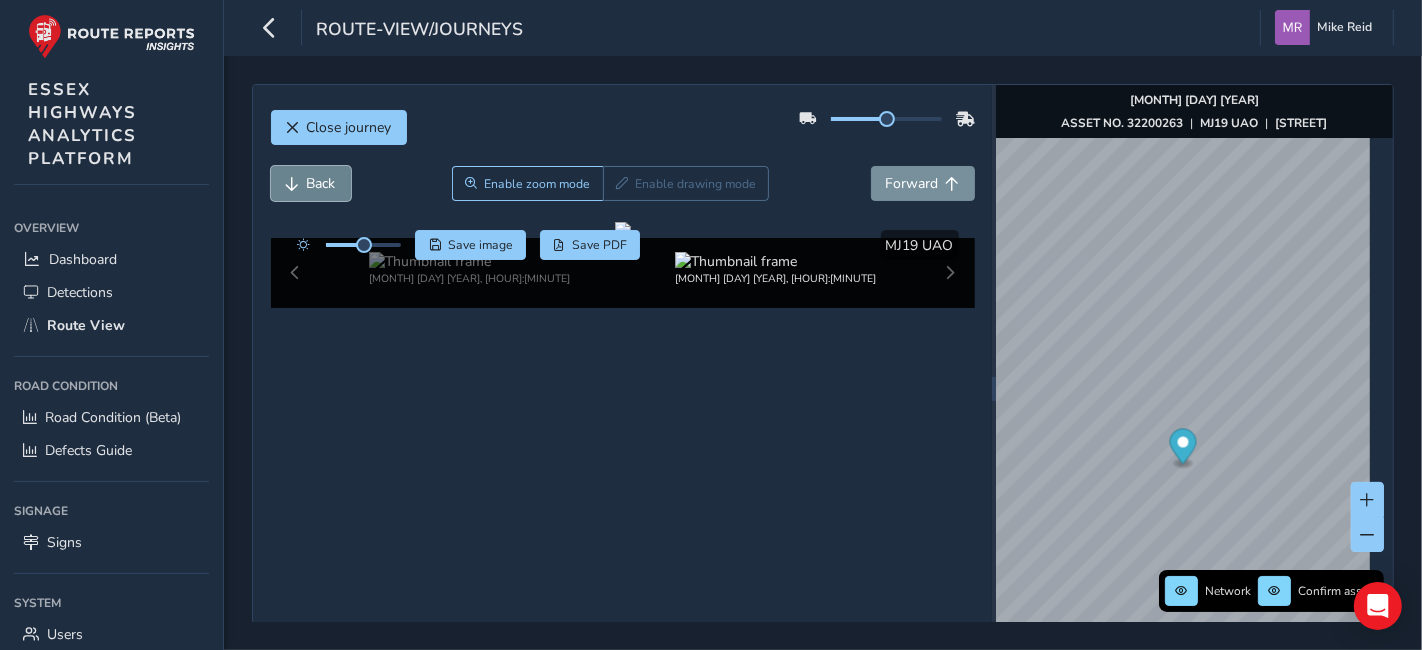 click on "Back" at bounding box center [311, 183] 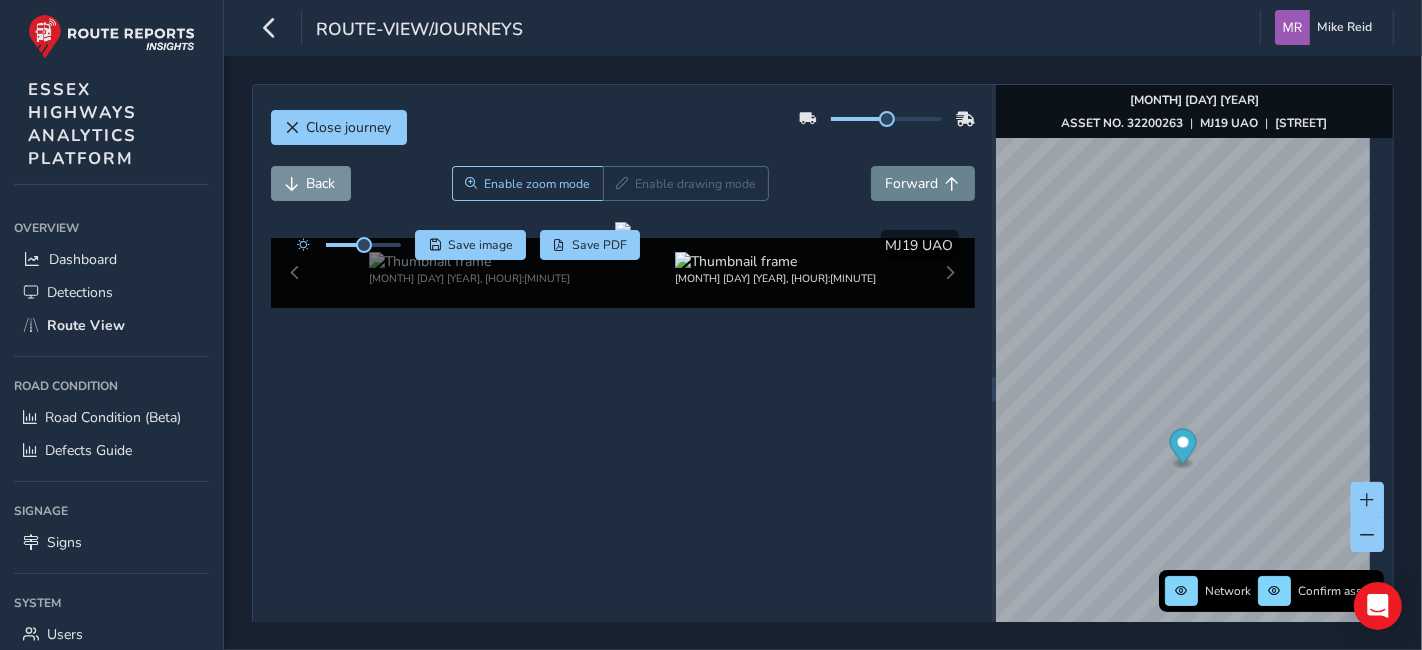 click on "Forward" at bounding box center (923, 183) 